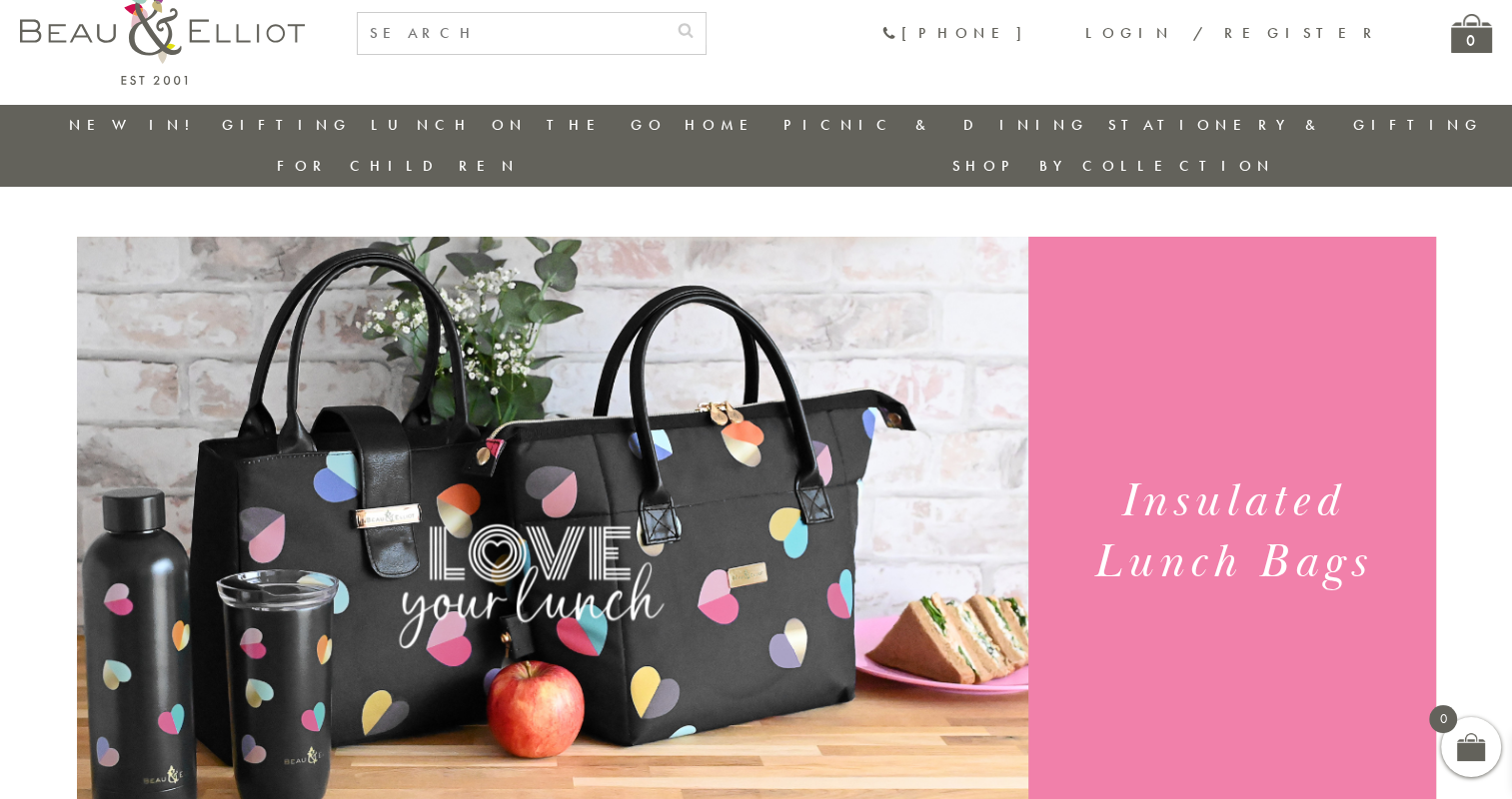 scroll, scrollTop: 0, scrollLeft: 0, axis: both 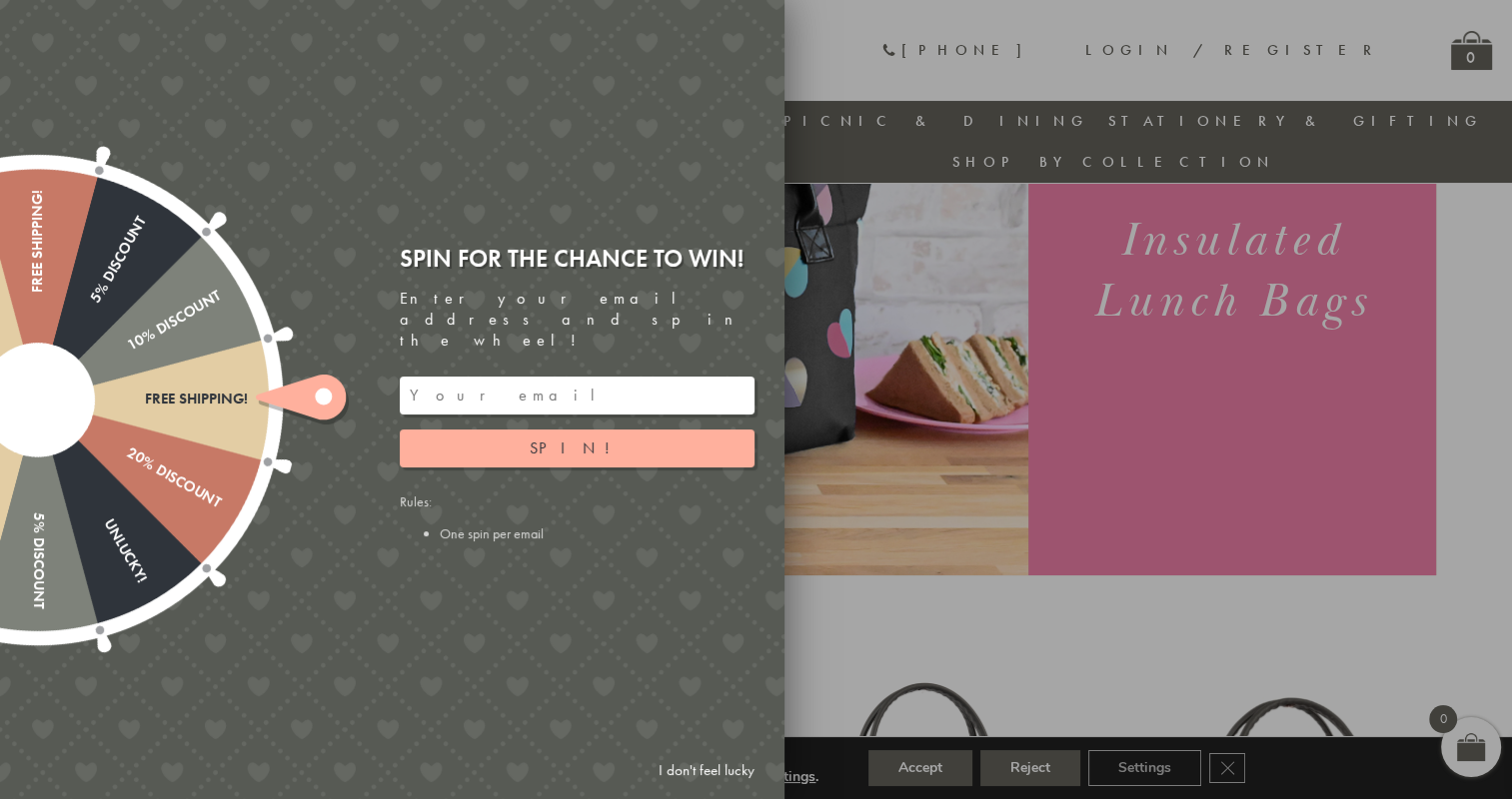 click at bounding box center (577, 396) 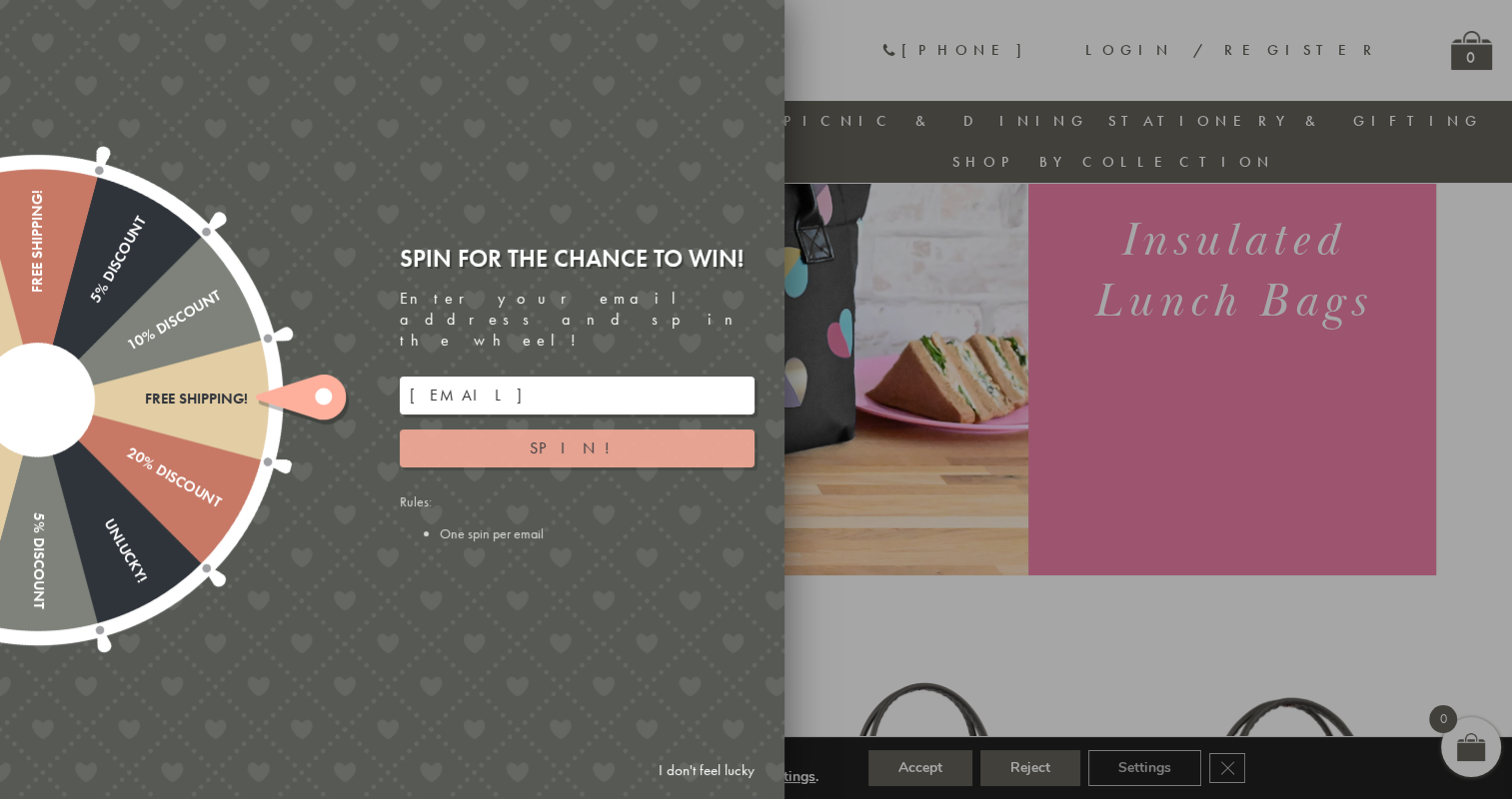click on "Spin!" at bounding box center (577, 447) 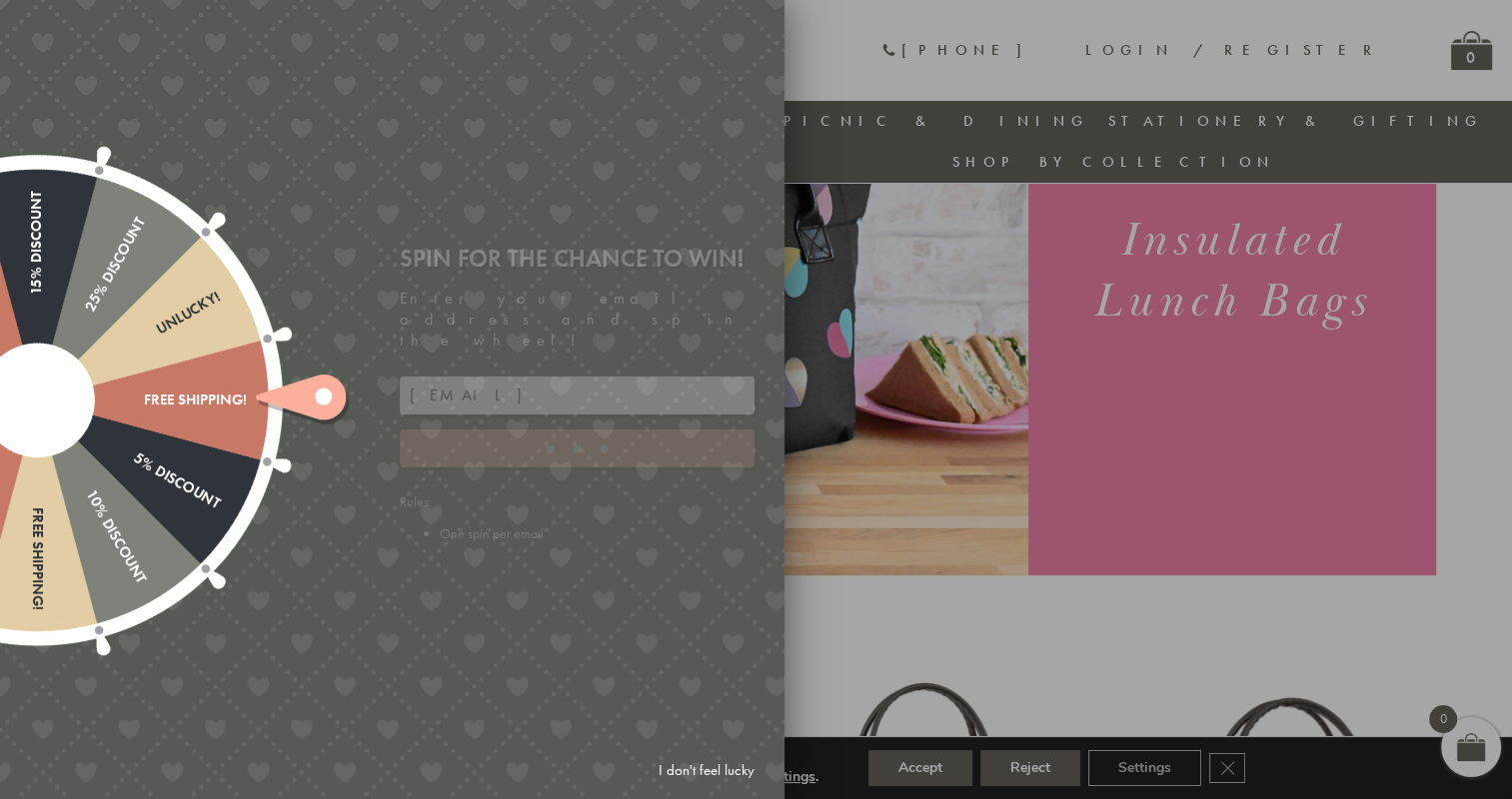 type on "GUGJPQNX" 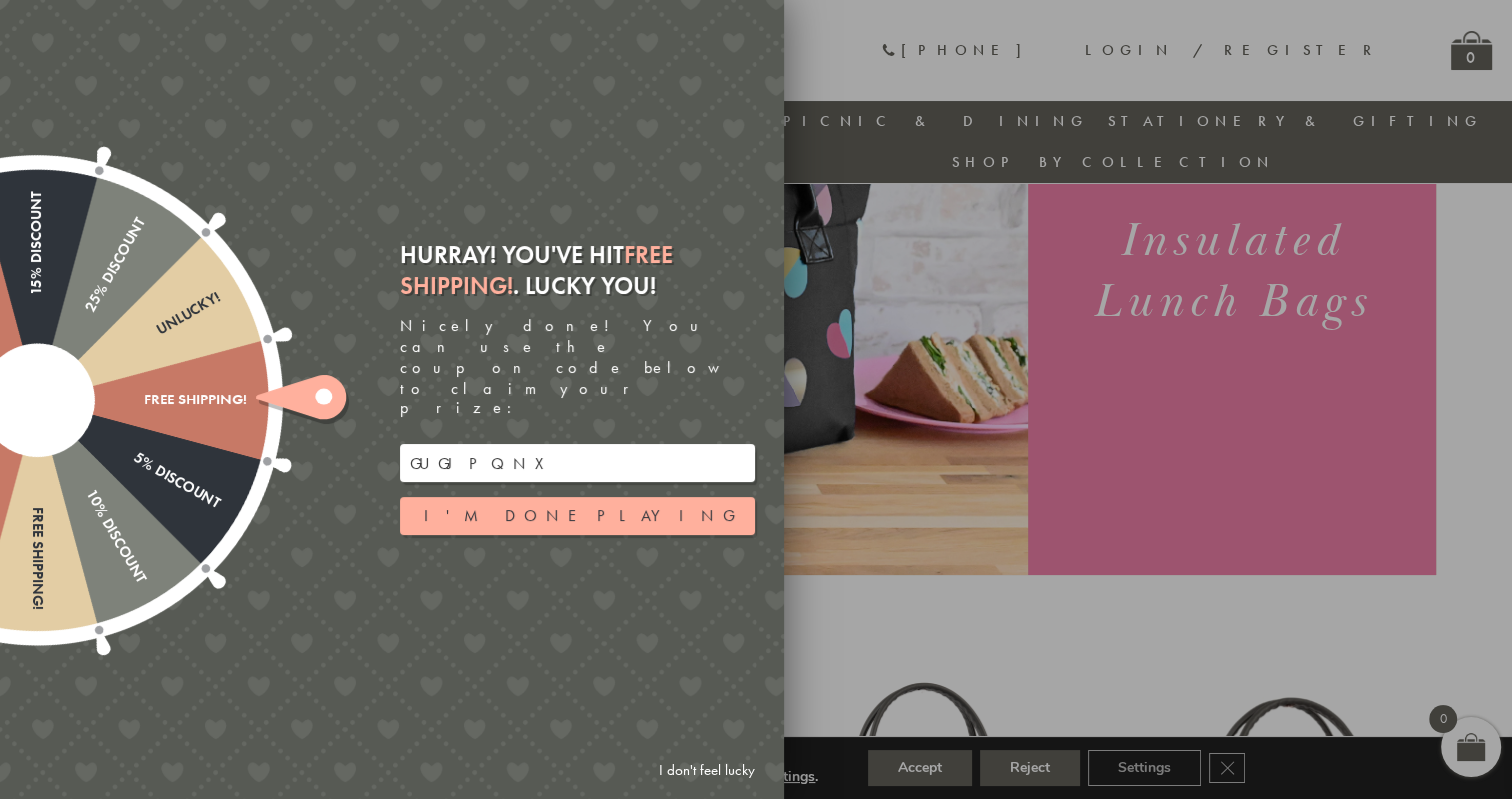 drag, startPoint x: 547, startPoint y: 437, endPoint x: 308, endPoint y: 419, distance: 239.67687 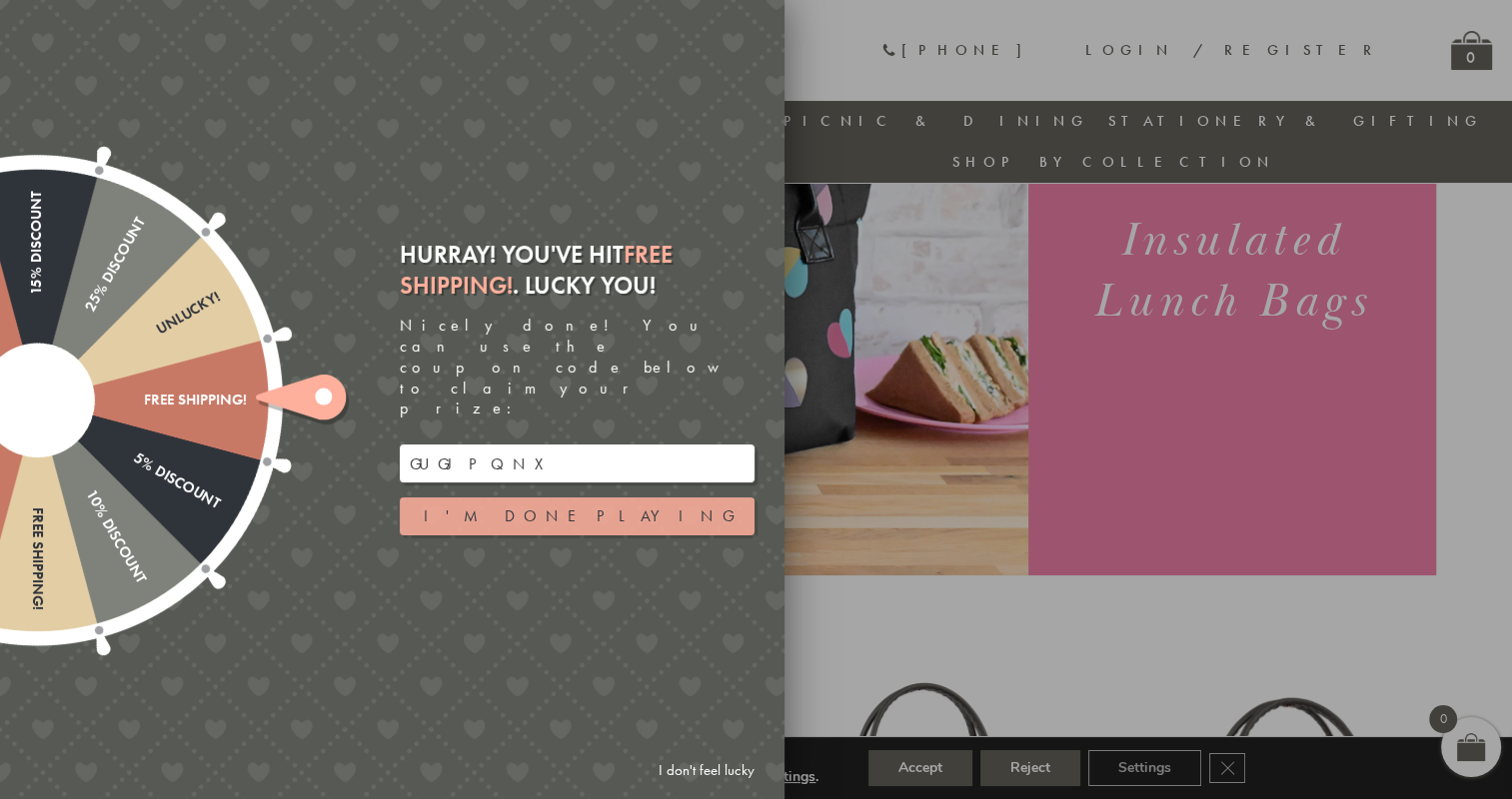 click on "I'm done playing" at bounding box center [577, 516] 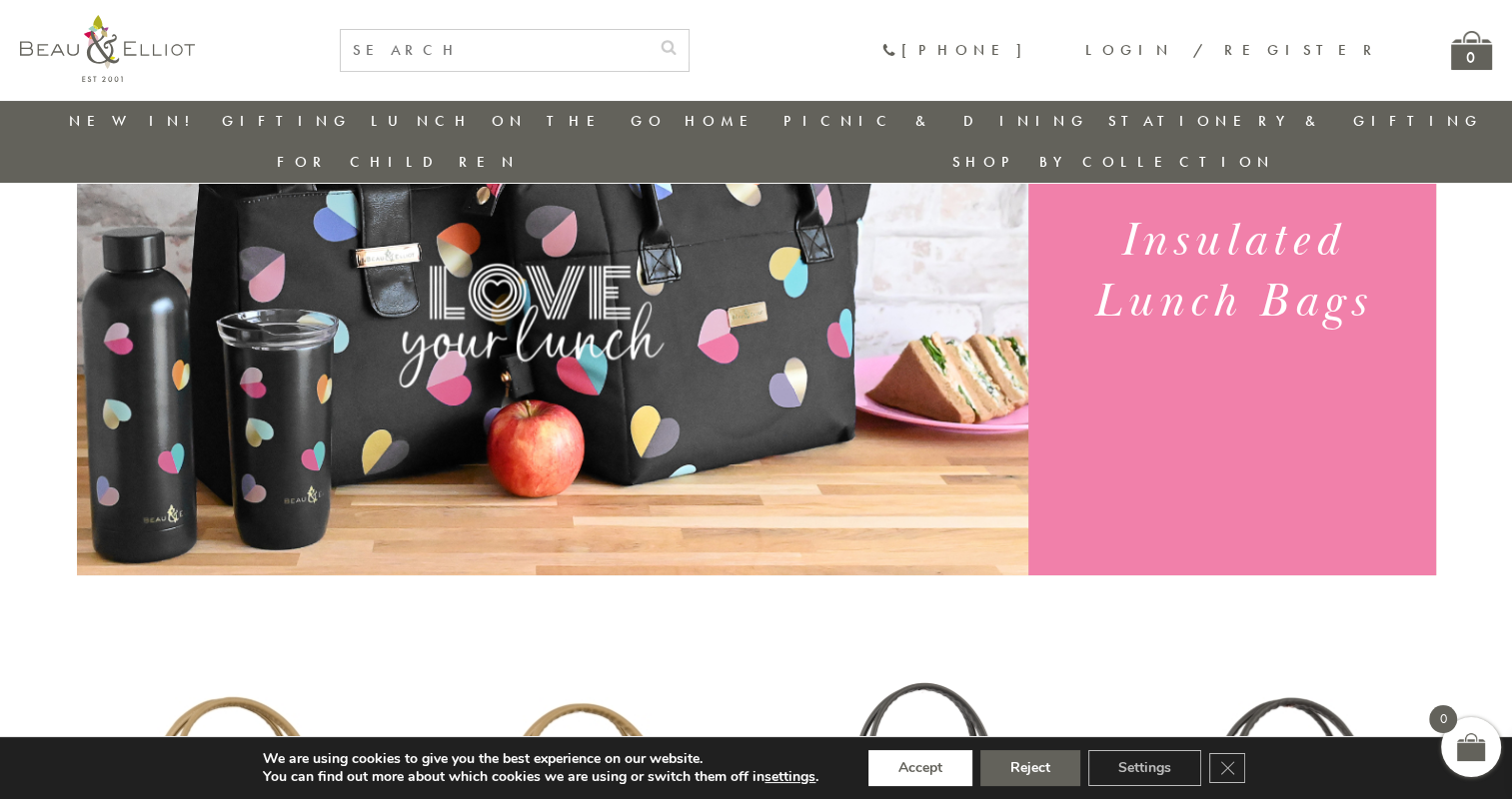 click on "Accept" at bounding box center (920, 768) 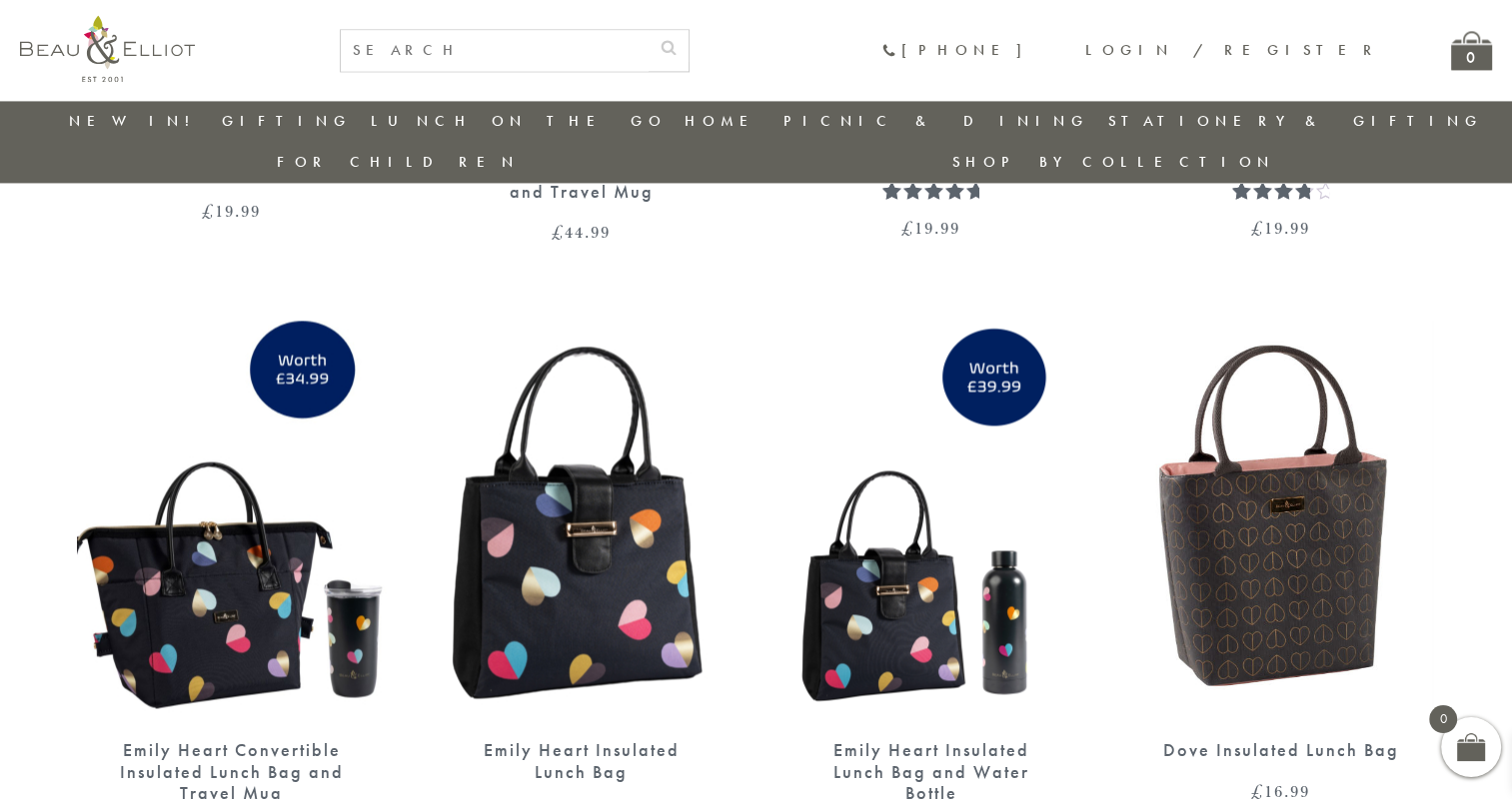 scroll, scrollTop: 2654, scrollLeft: 0, axis: vertical 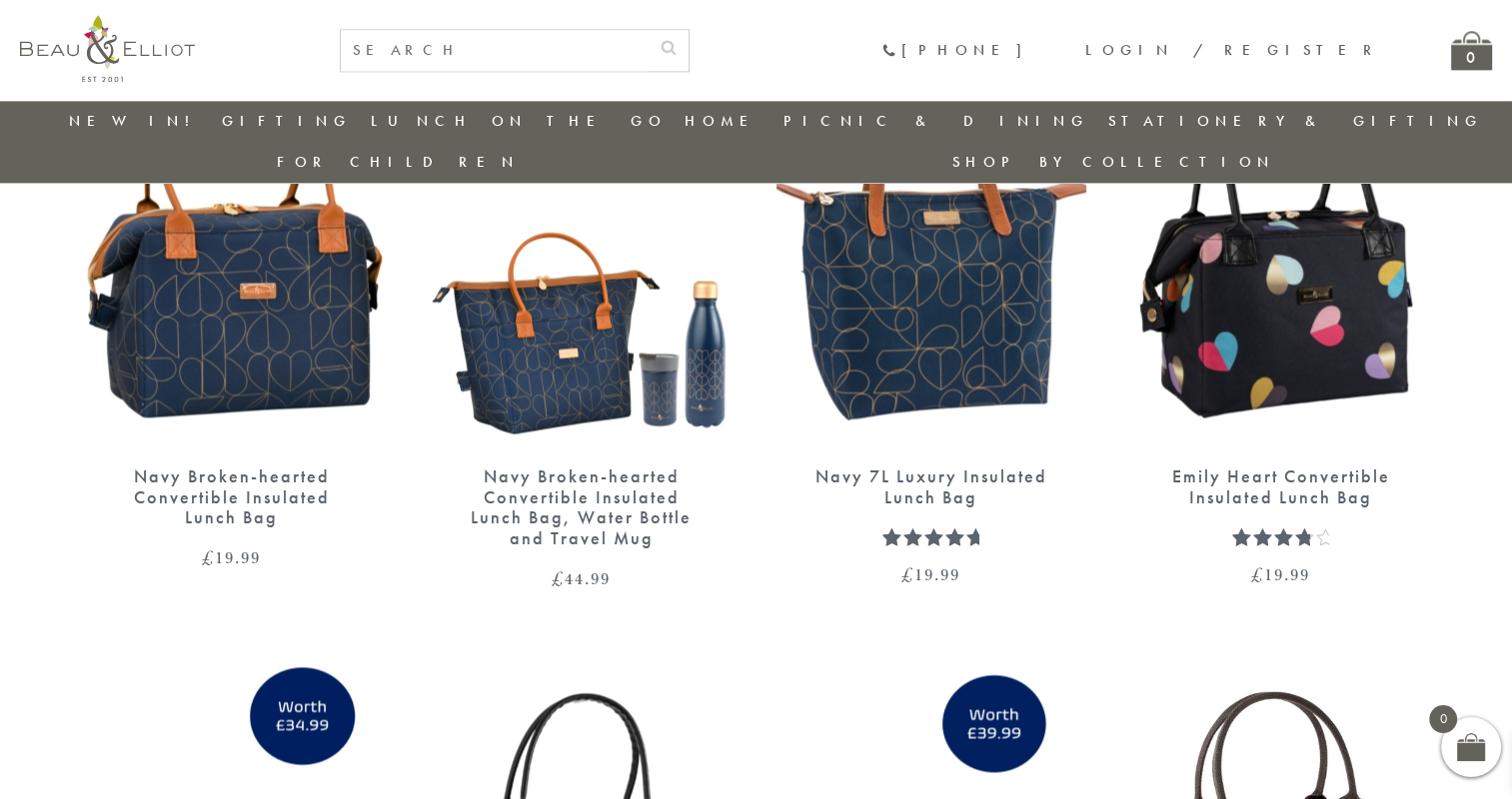 click at bounding box center [1281, 247] 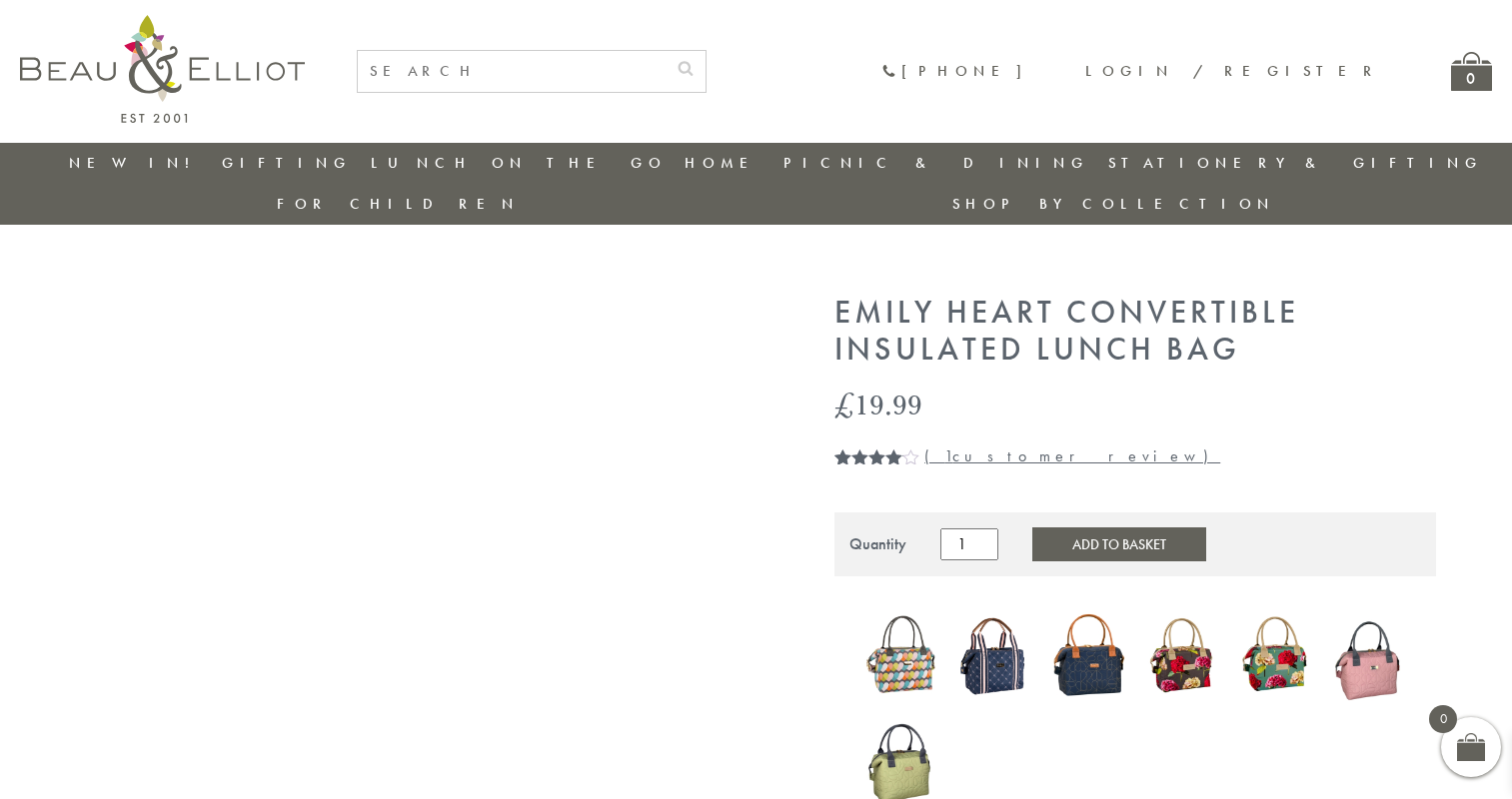 scroll, scrollTop: 0, scrollLeft: 0, axis: both 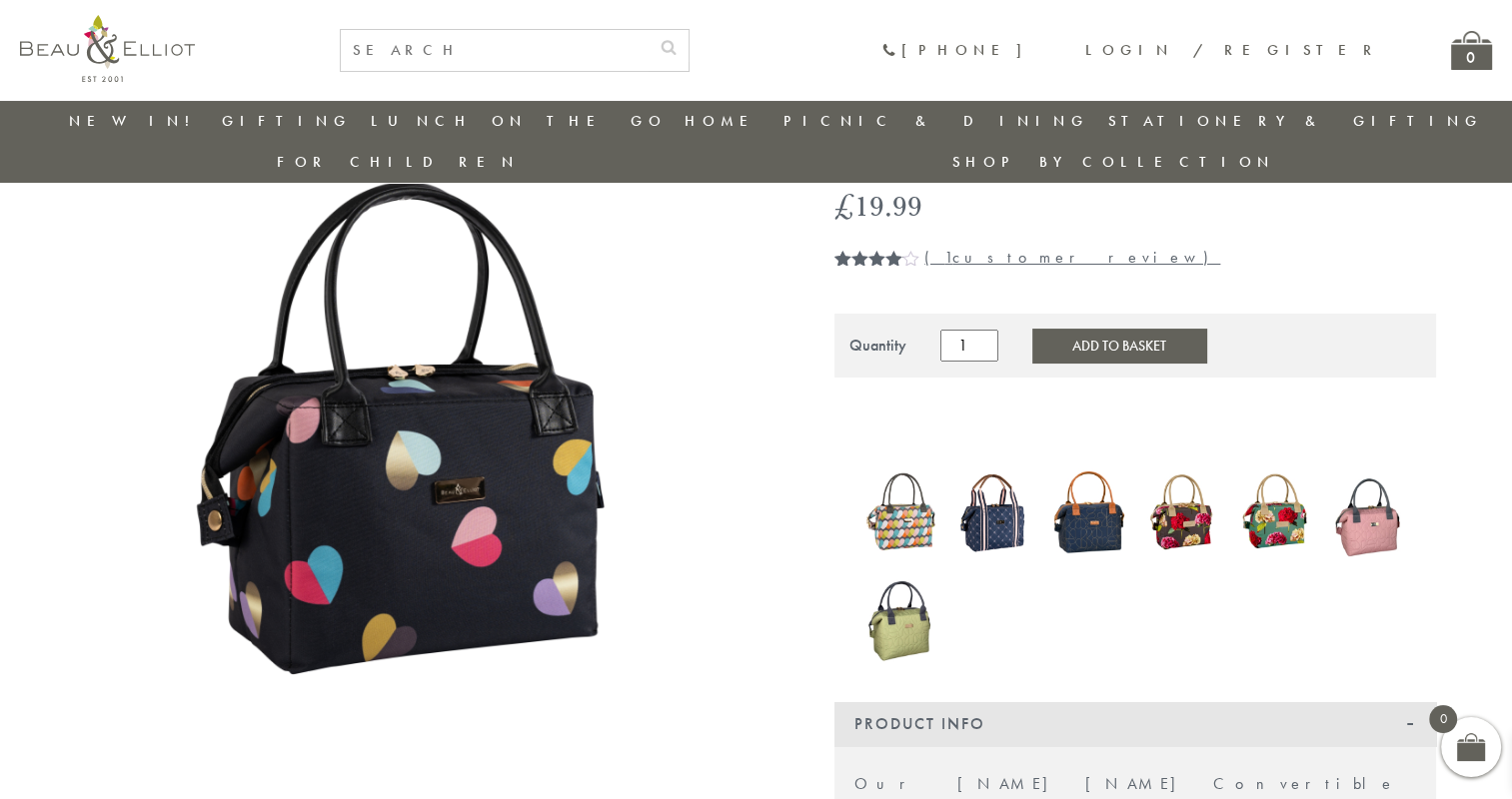 click on "( 1  customer review)" at bounding box center (1072, 257) 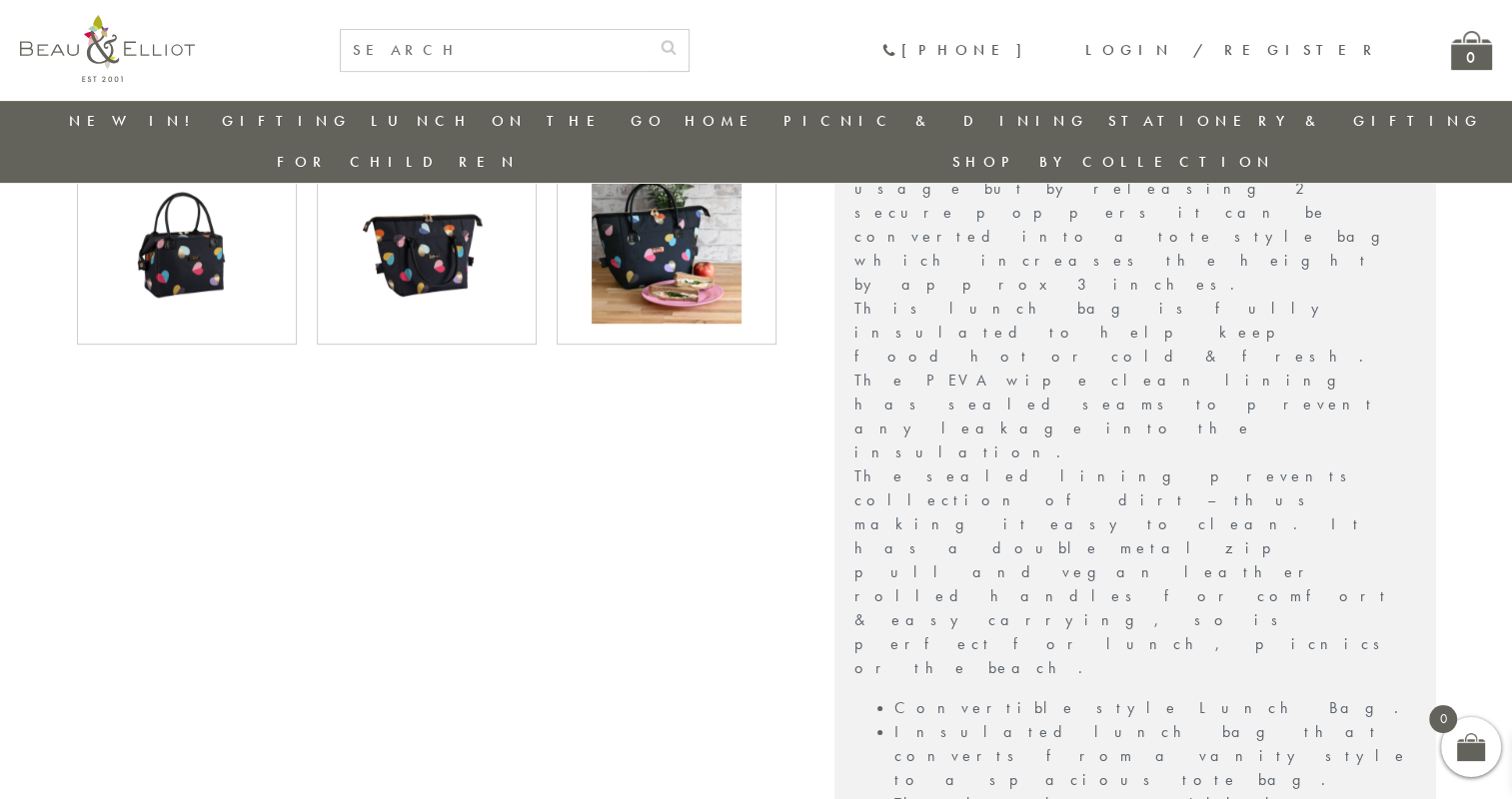 scroll, scrollTop: 325, scrollLeft: 0, axis: vertical 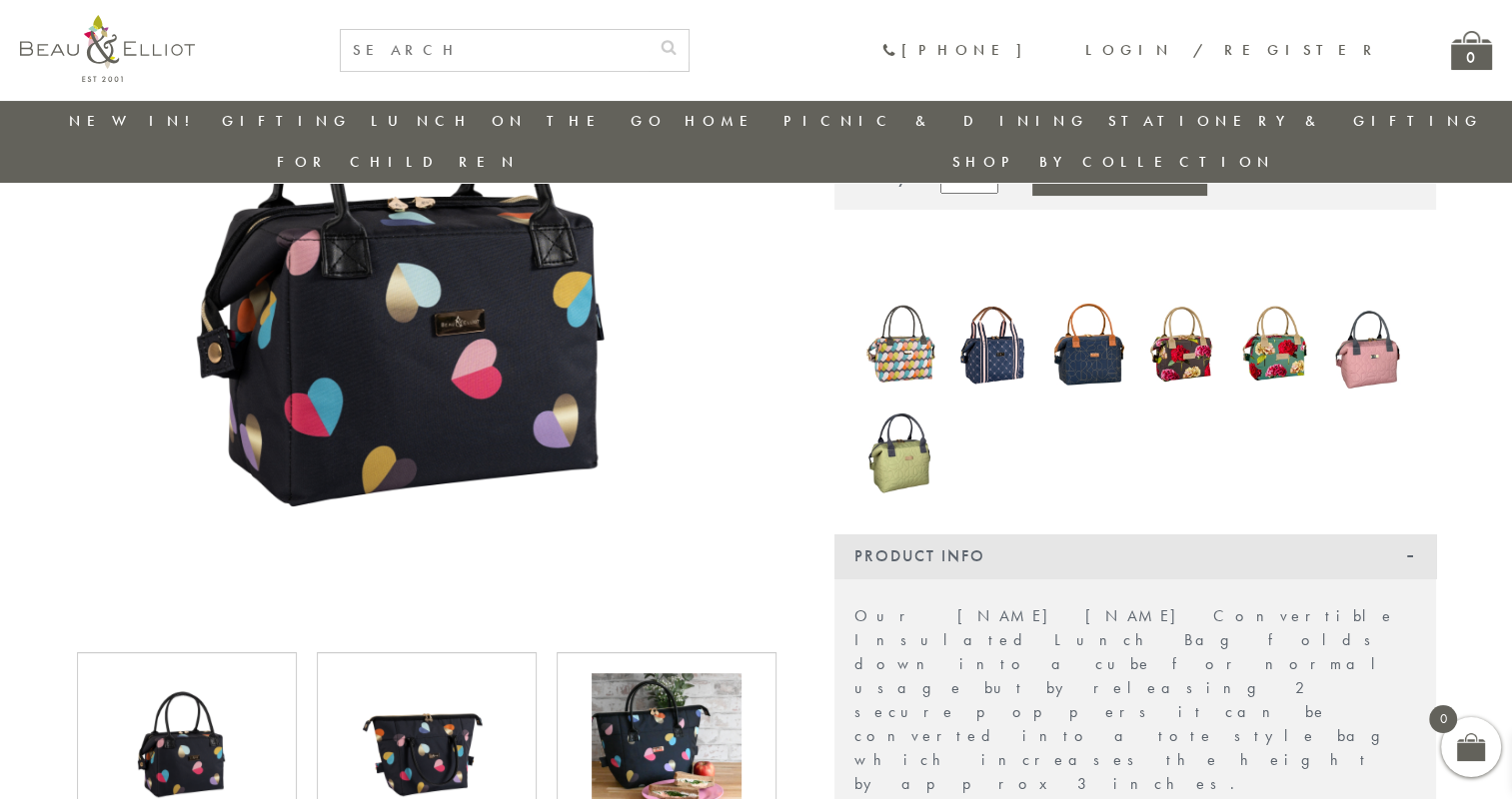 click at bounding box center (901, 345) 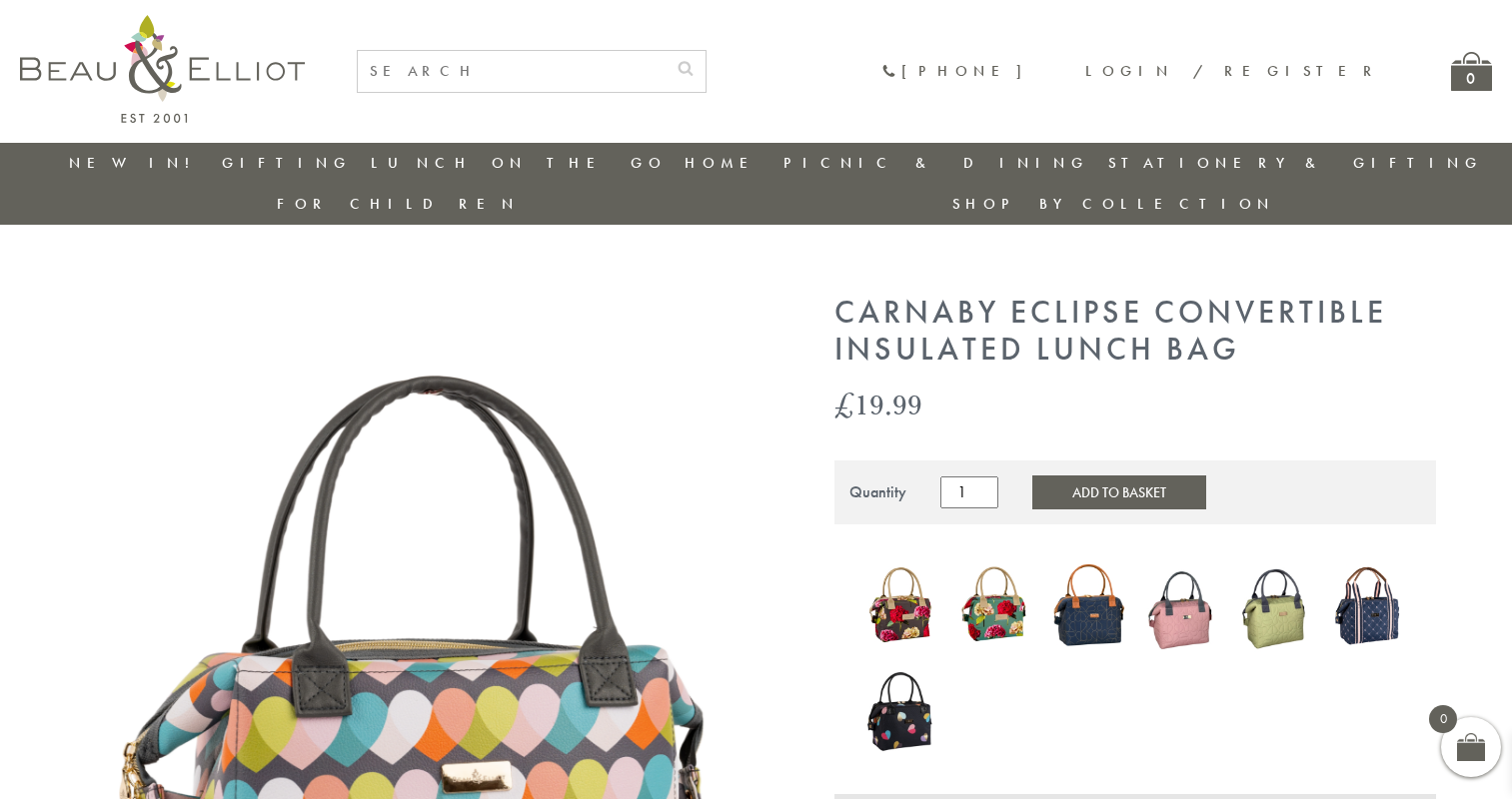 scroll, scrollTop: 0, scrollLeft: 0, axis: both 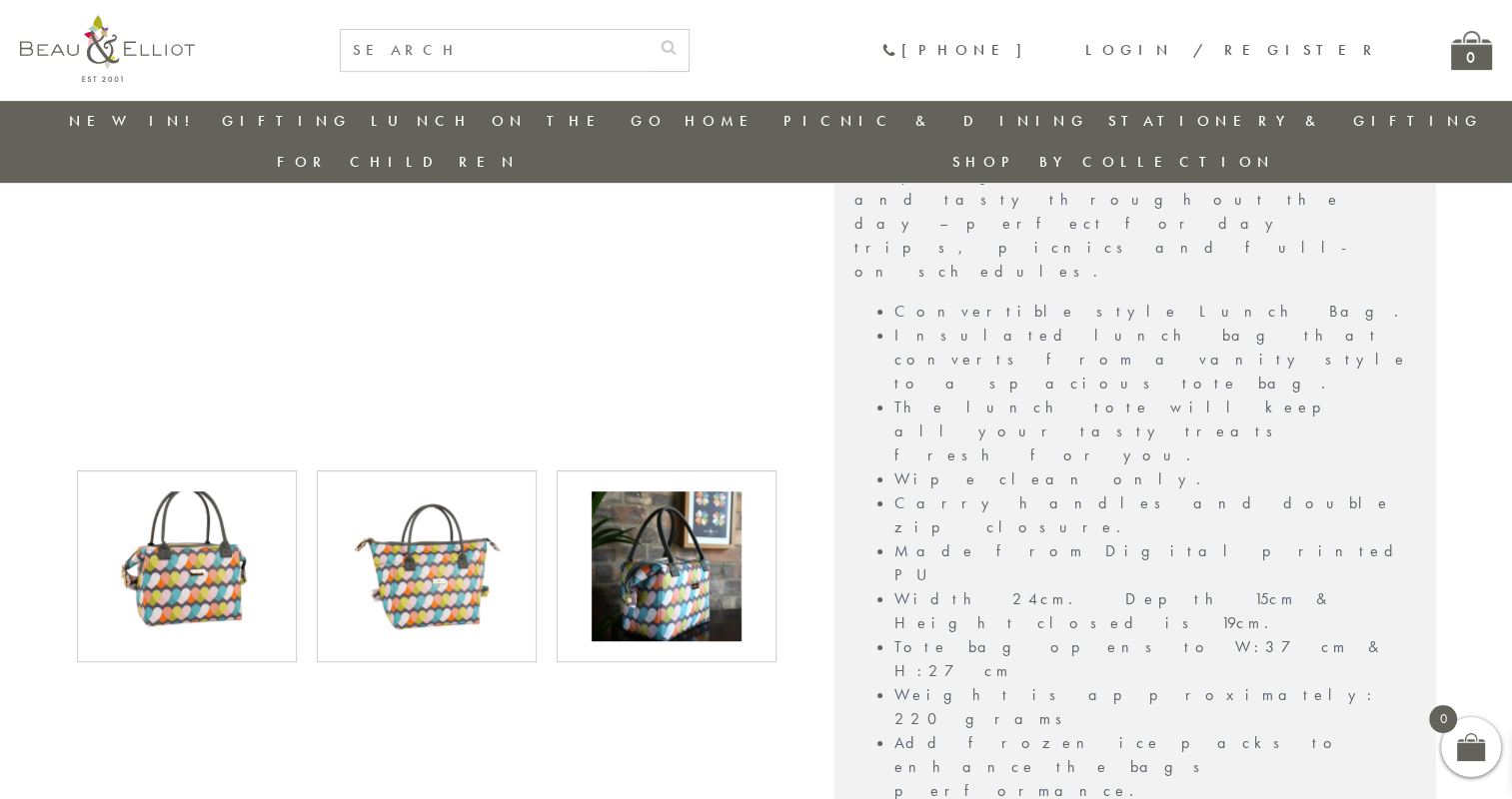 click at bounding box center [667, 566] 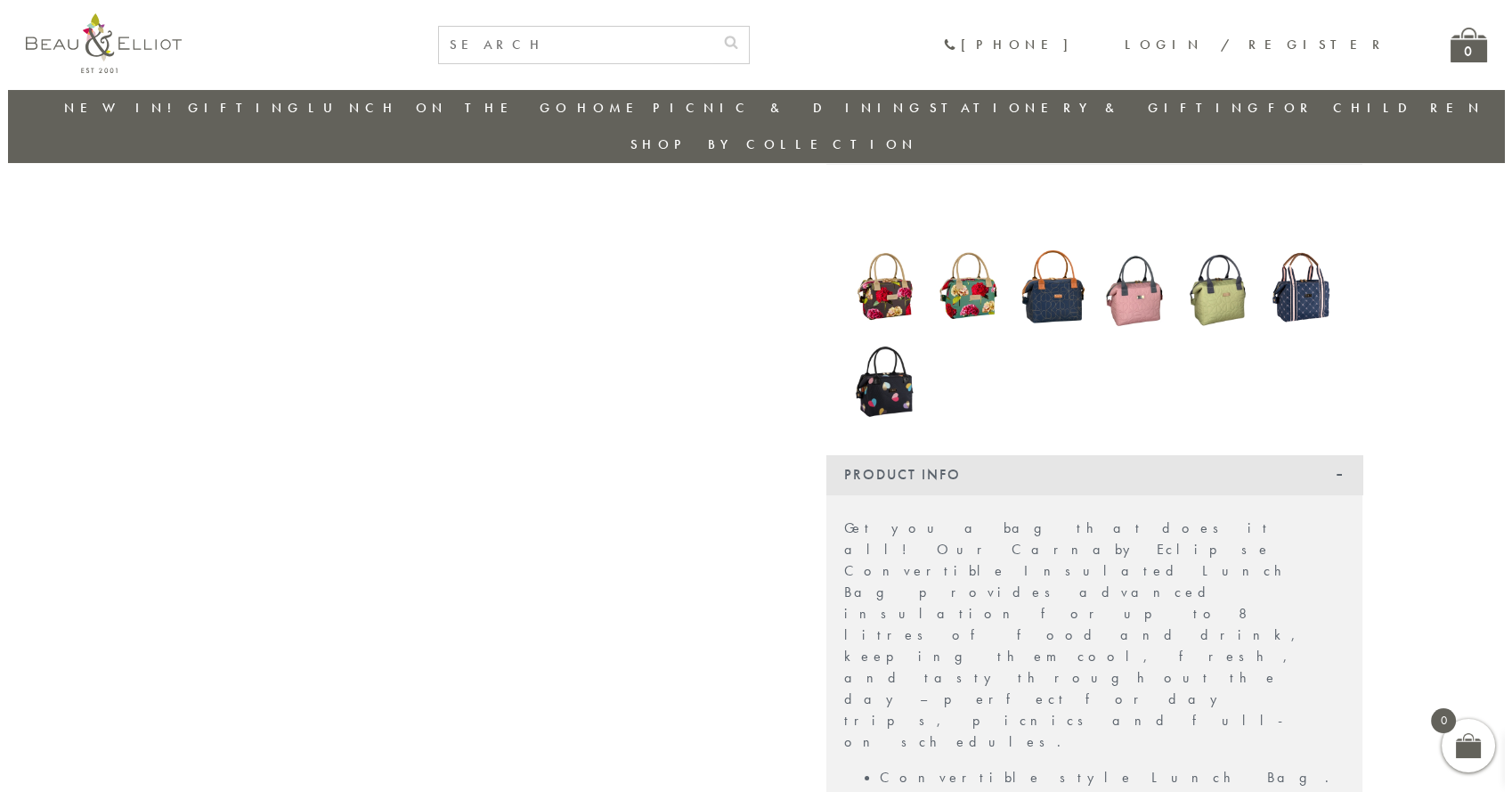 scroll, scrollTop: 221, scrollLeft: 0, axis: vertical 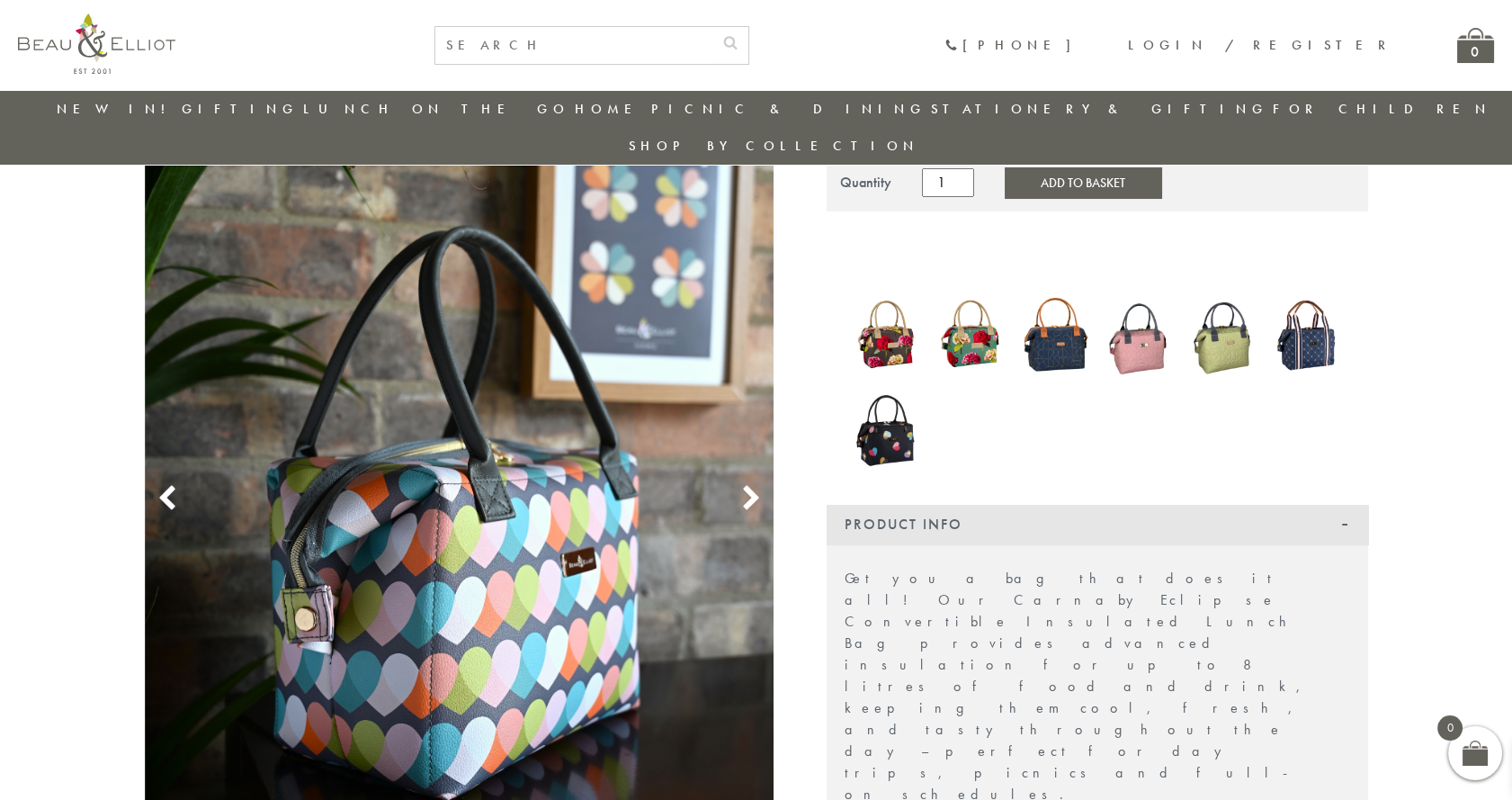 click 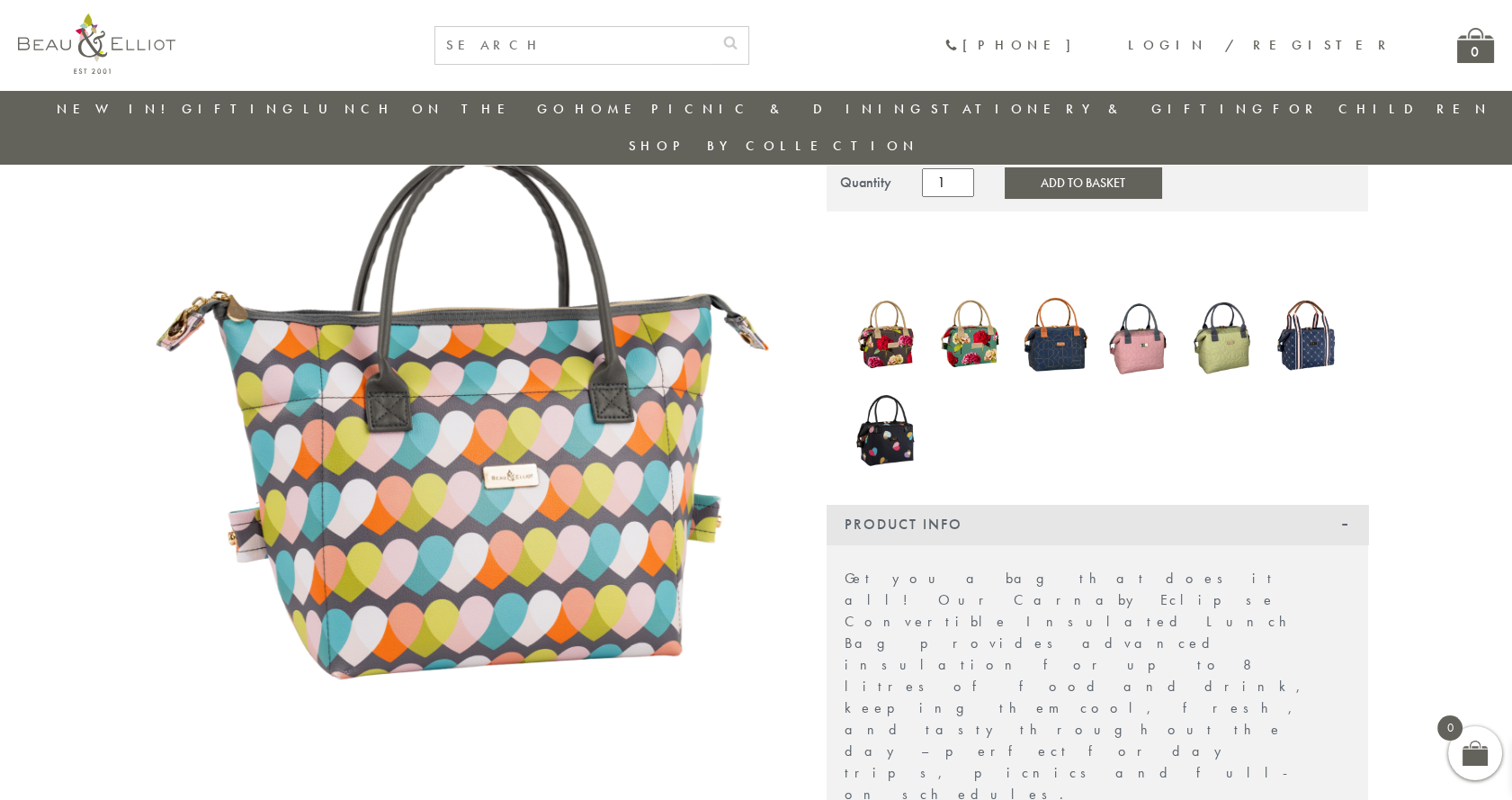 click on "£ 19.99 1" at bounding box center [756, 759] 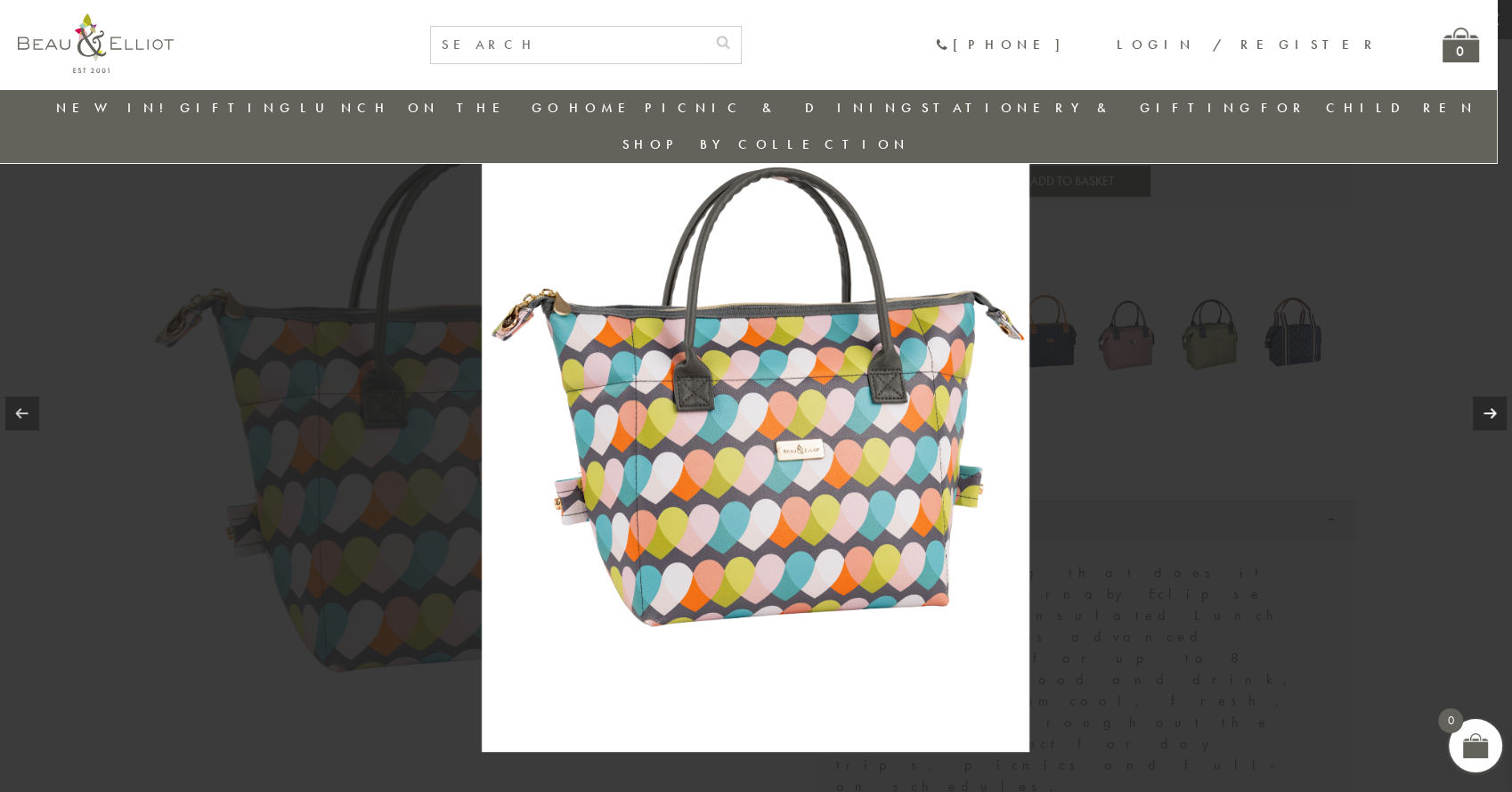 click at bounding box center (1490, 413) 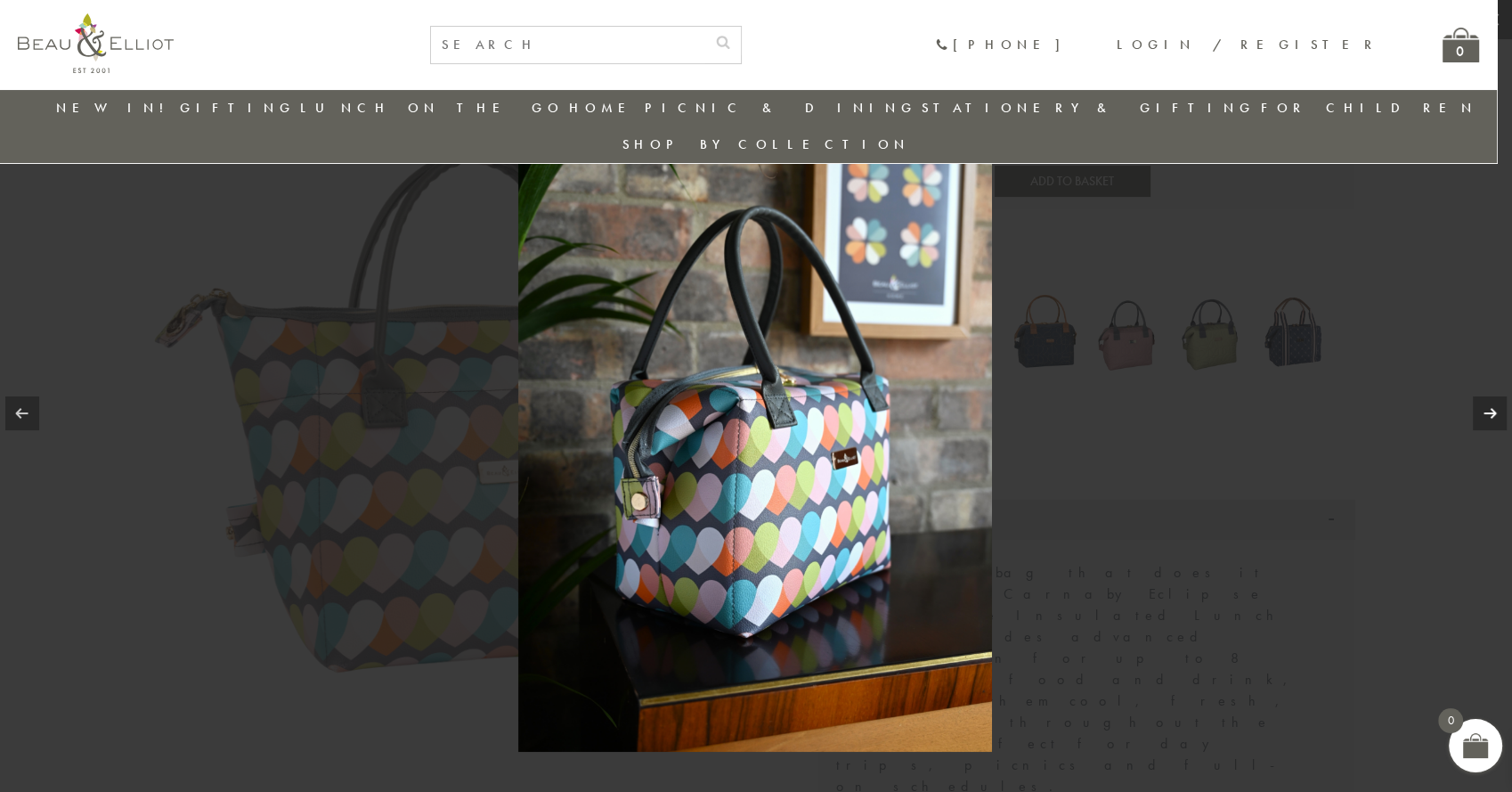 click at bounding box center [1490, 413] 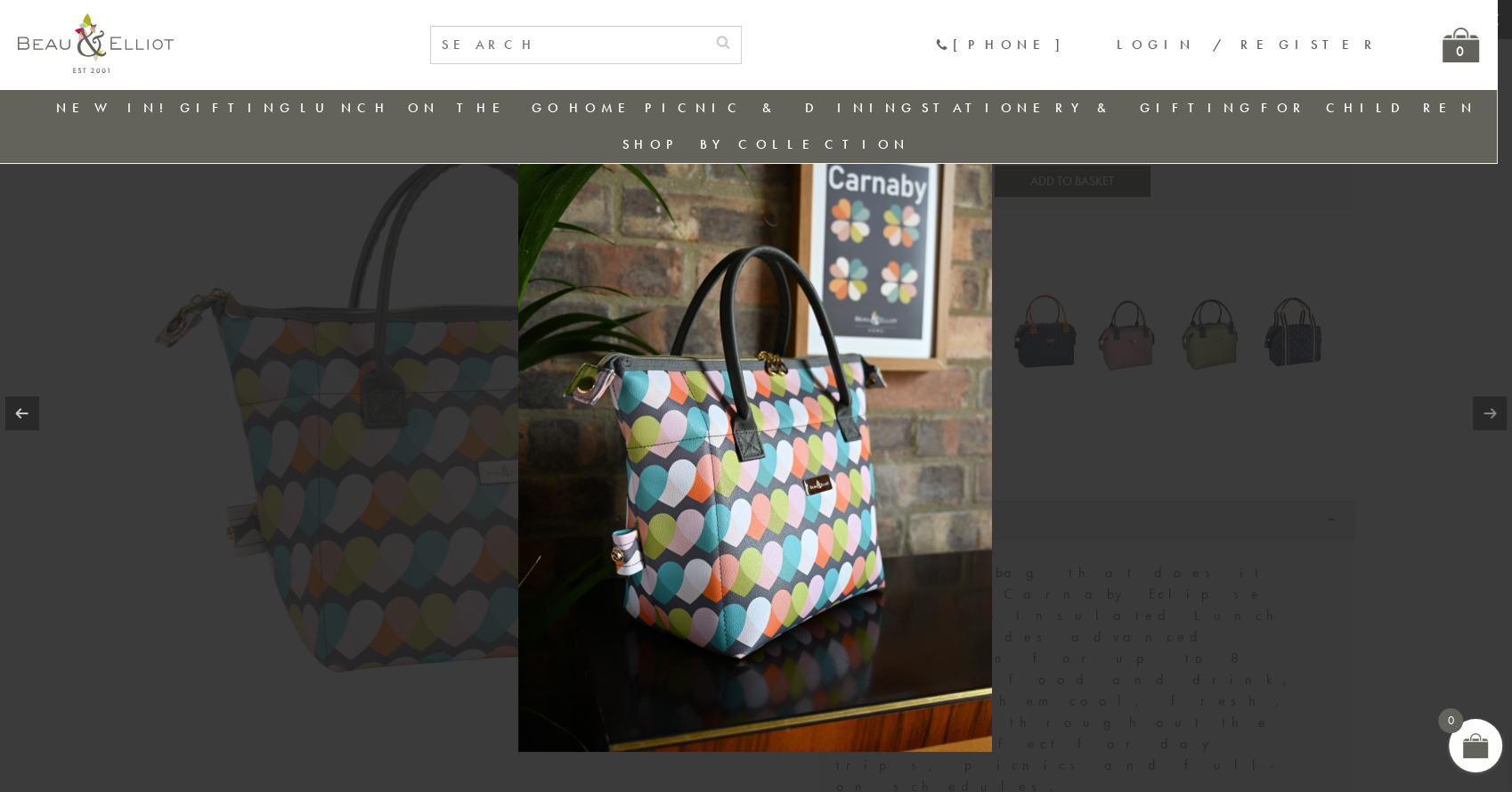 click at bounding box center (755, 396) 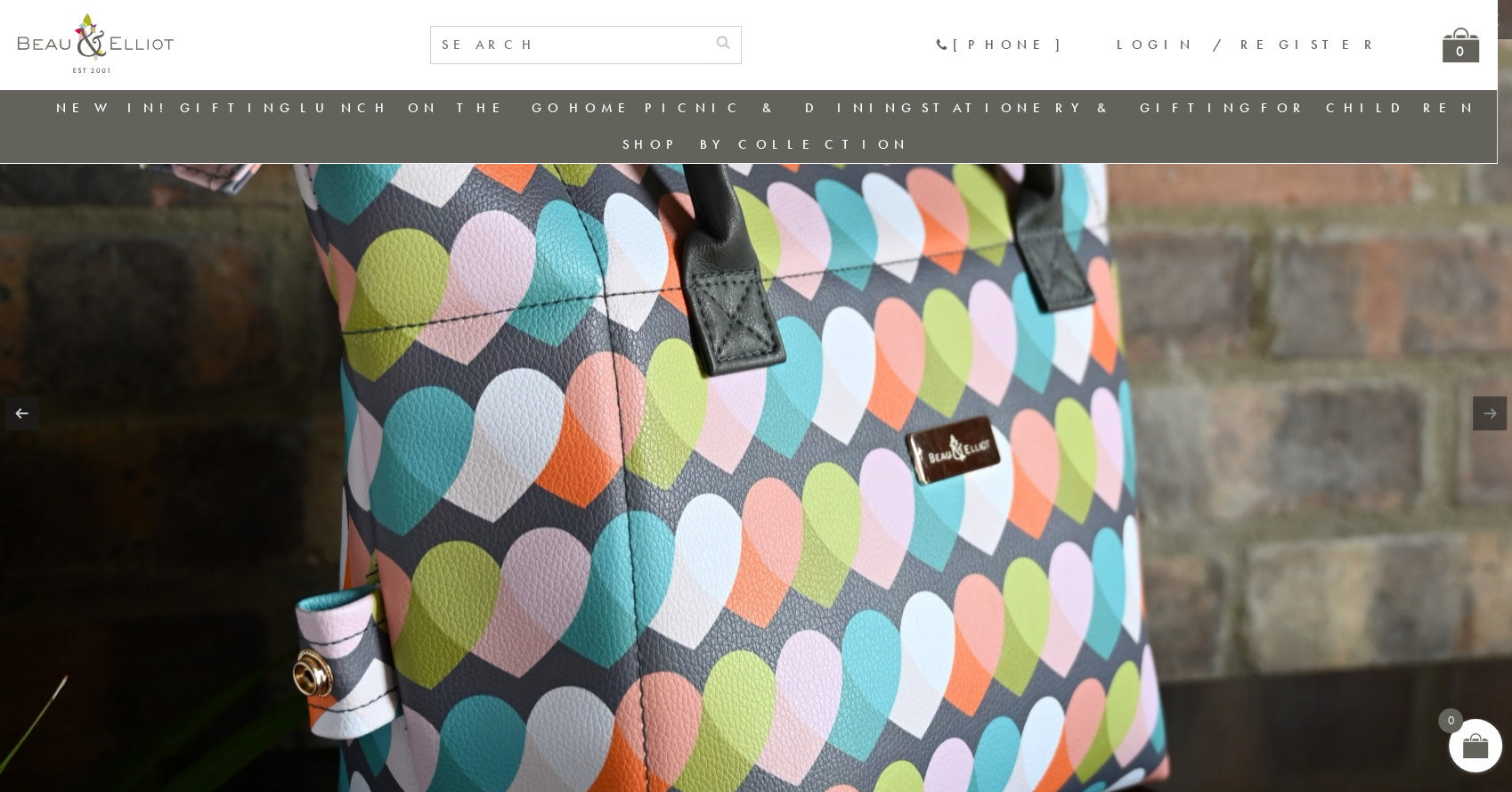 click at bounding box center (753, 164) 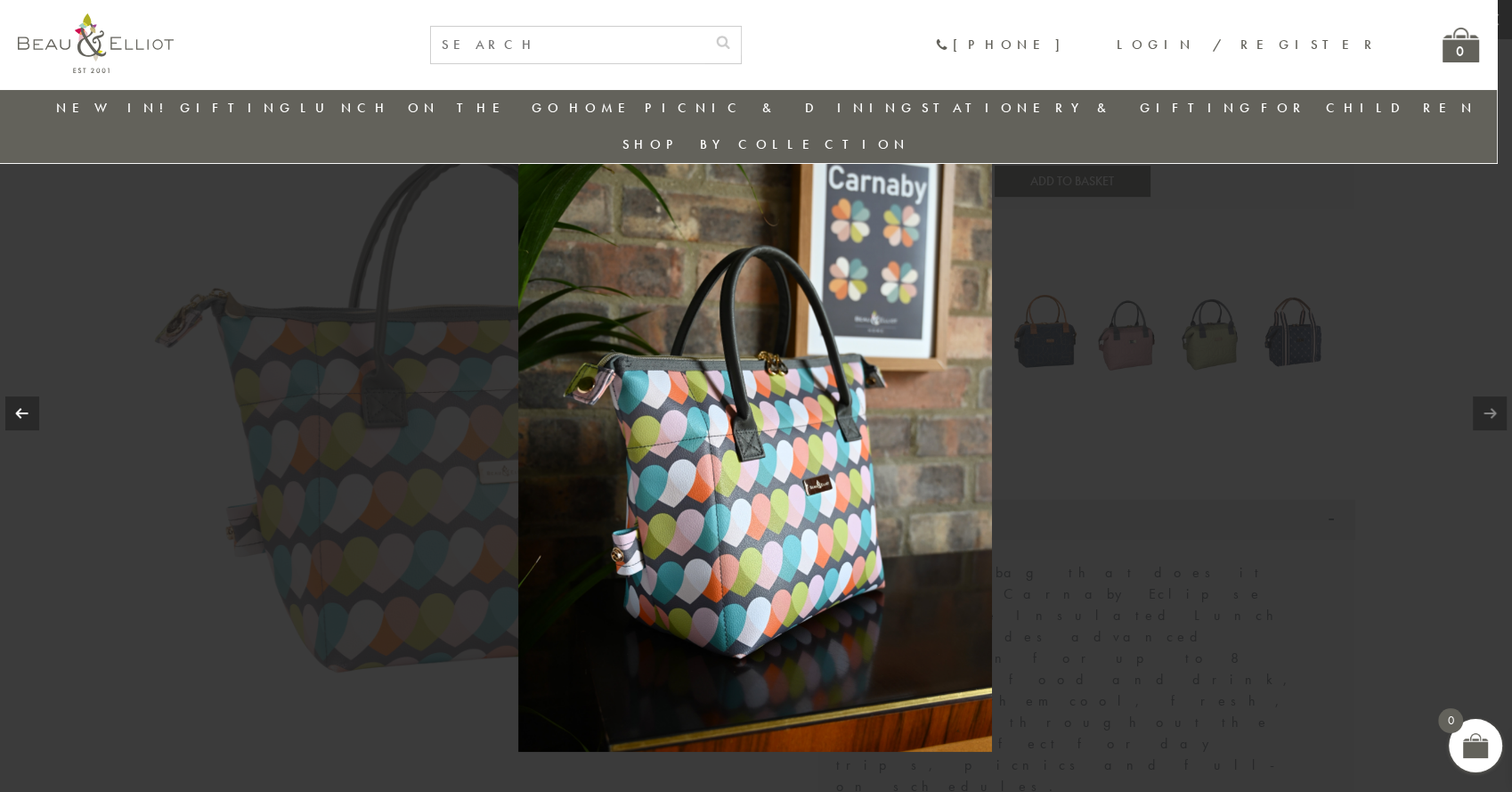 click at bounding box center [22, 413] 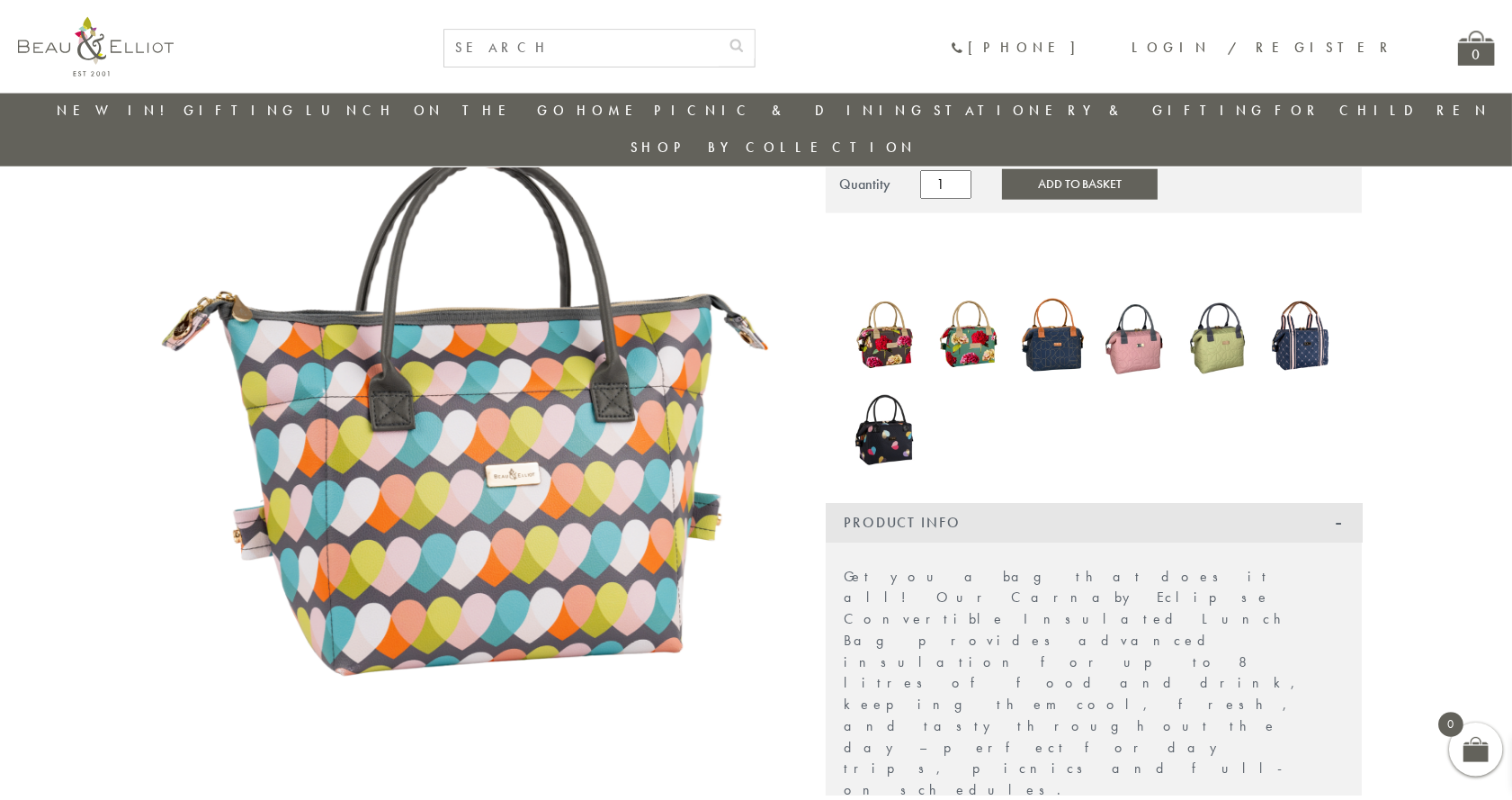 scroll, scrollTop: 209, scrollLeft: 0, axis: vertical 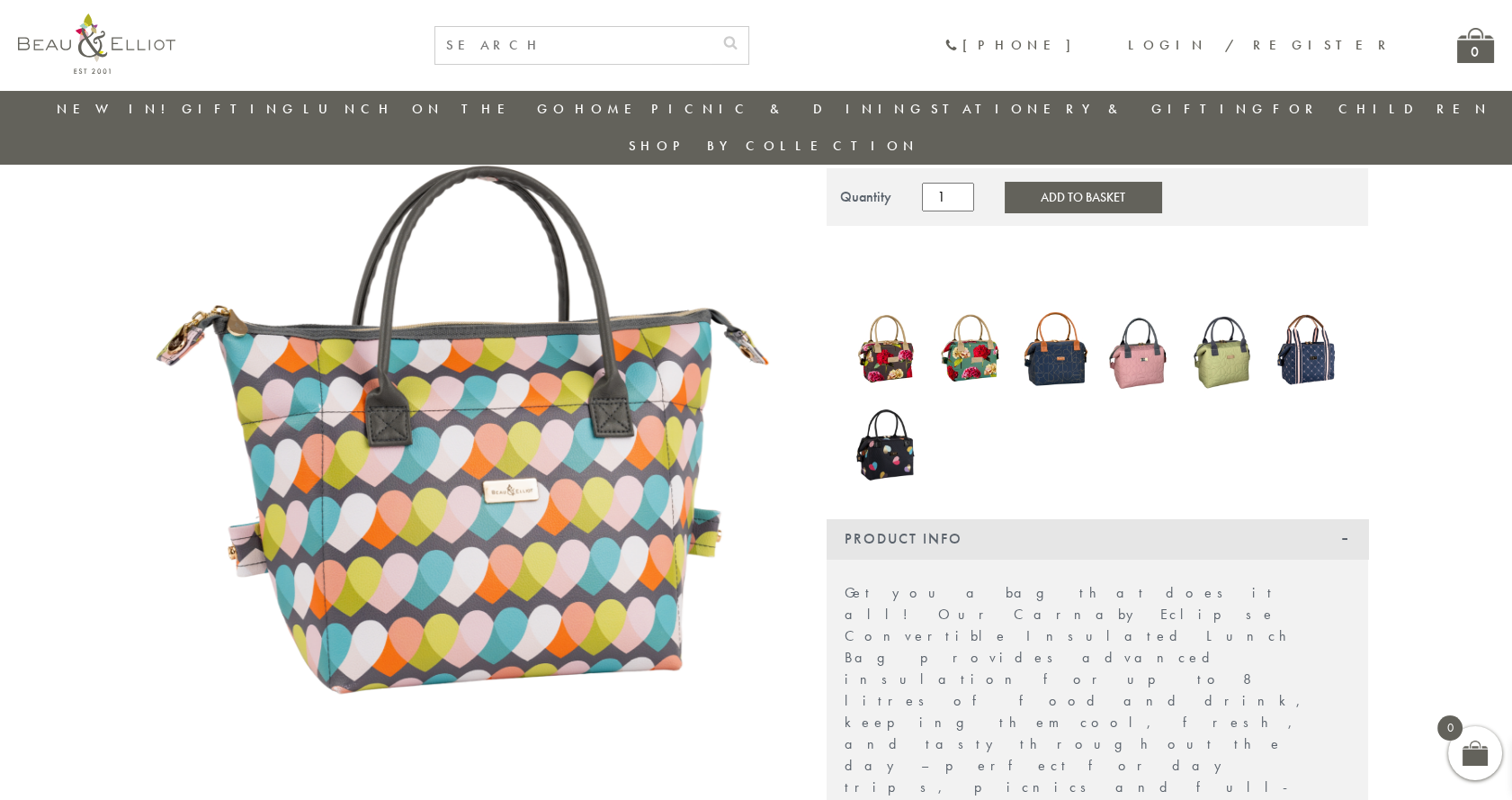 click at bounding box center [887, 349] 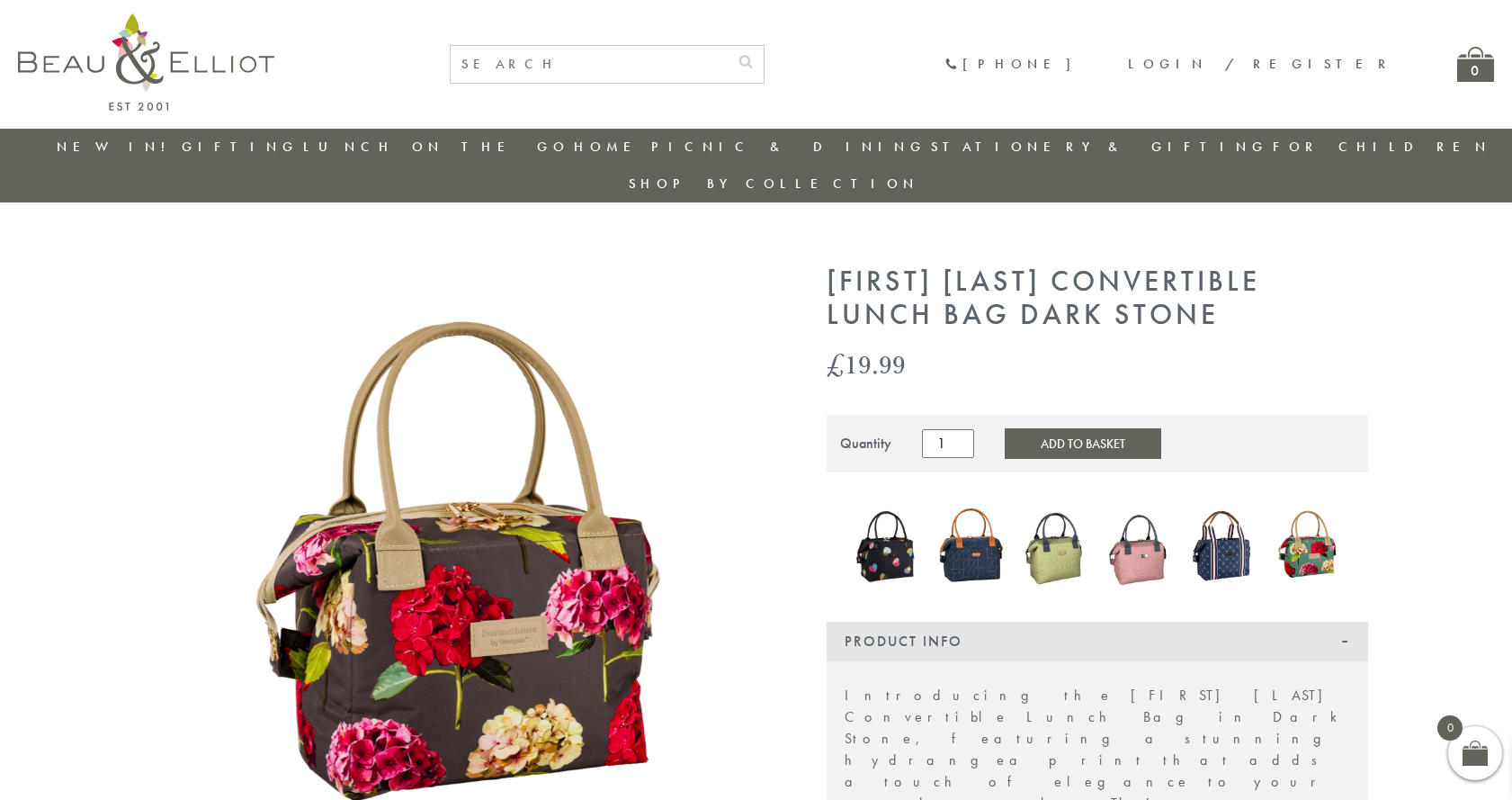 scroll, scrollTop: 0, scrollLeft: 0, axis: both 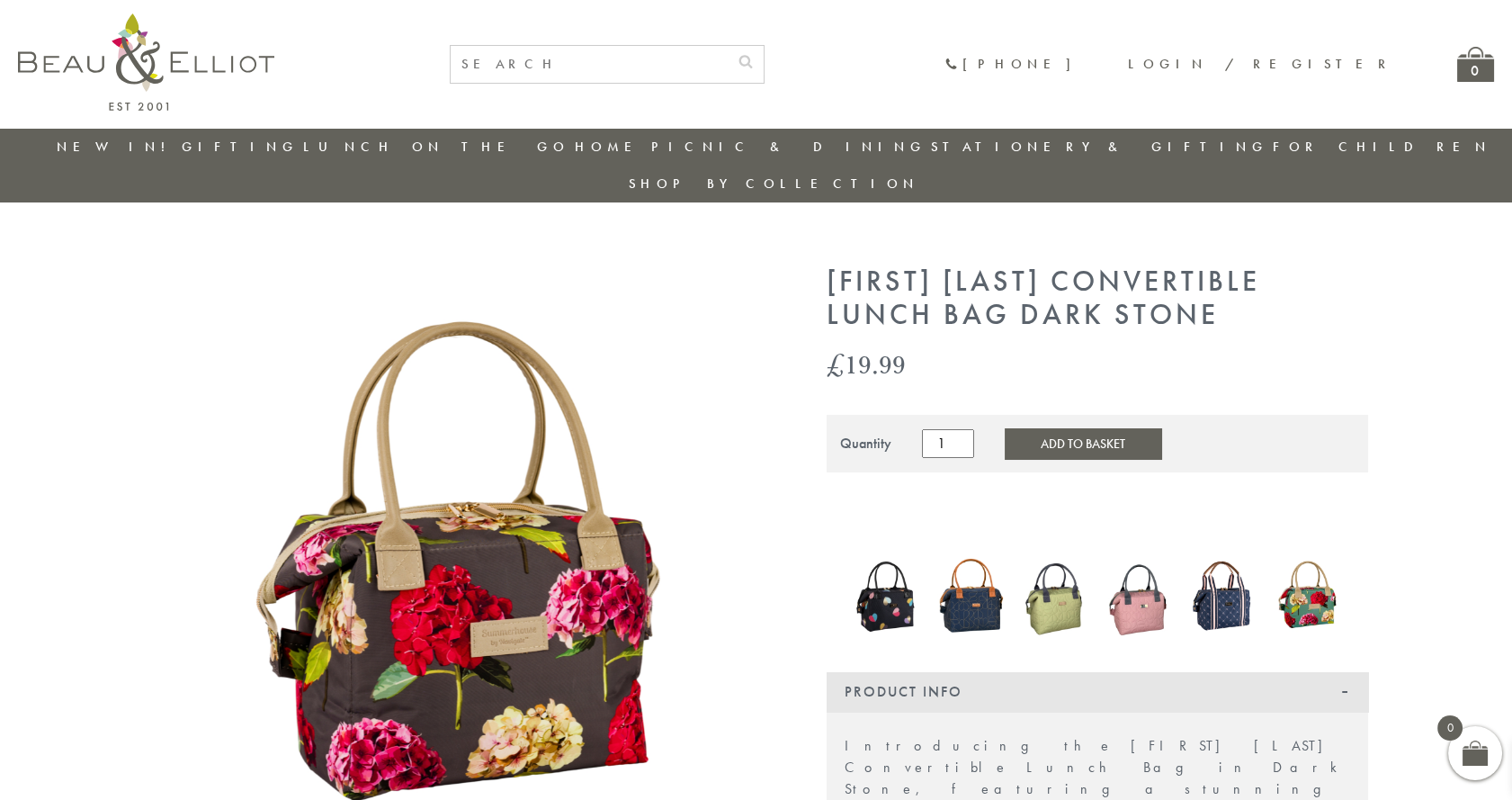 click at bounding box center (1223, 595) 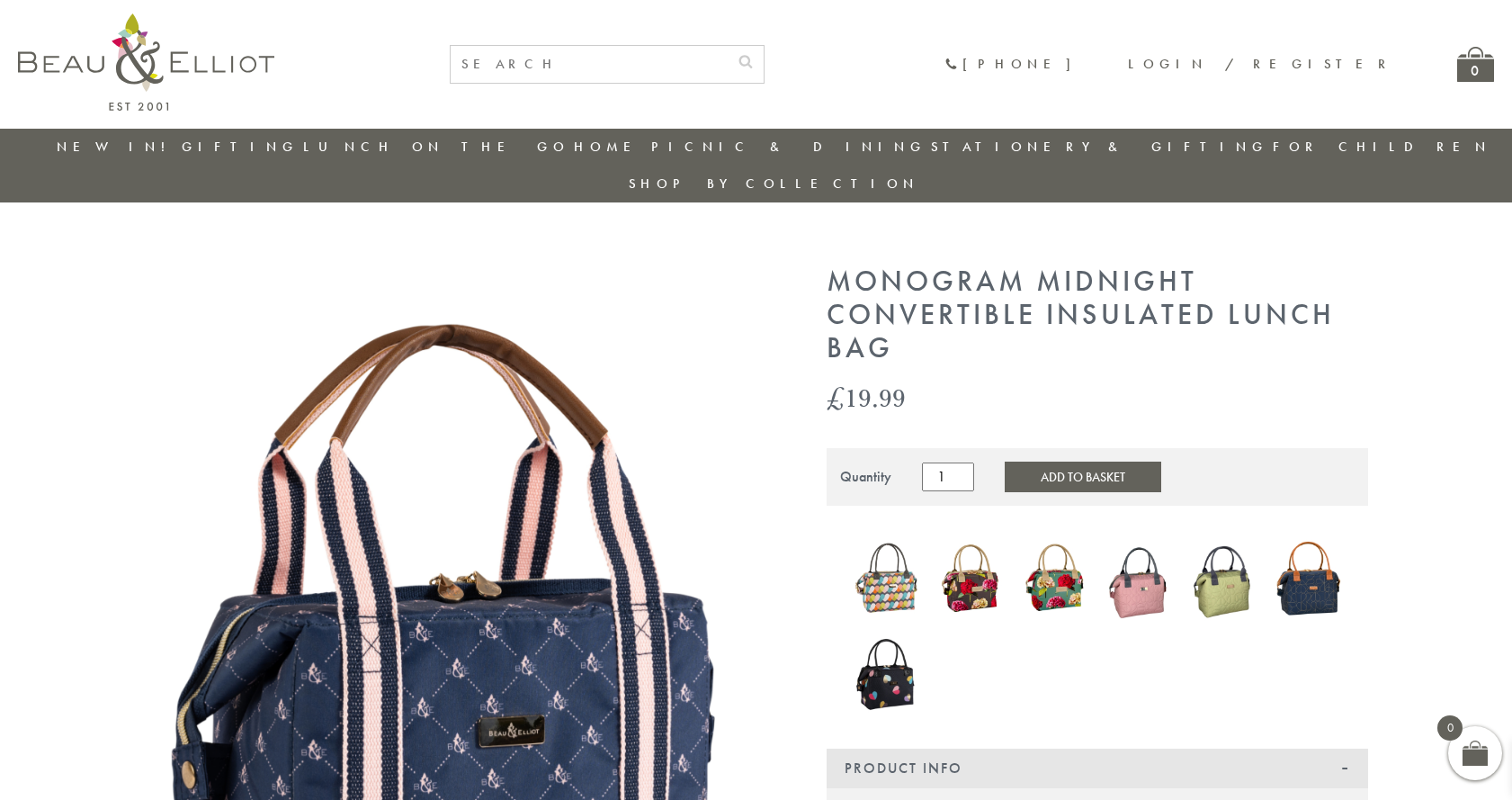 scroll, scrollTop: 0, scrollLeft: 0, axis: both 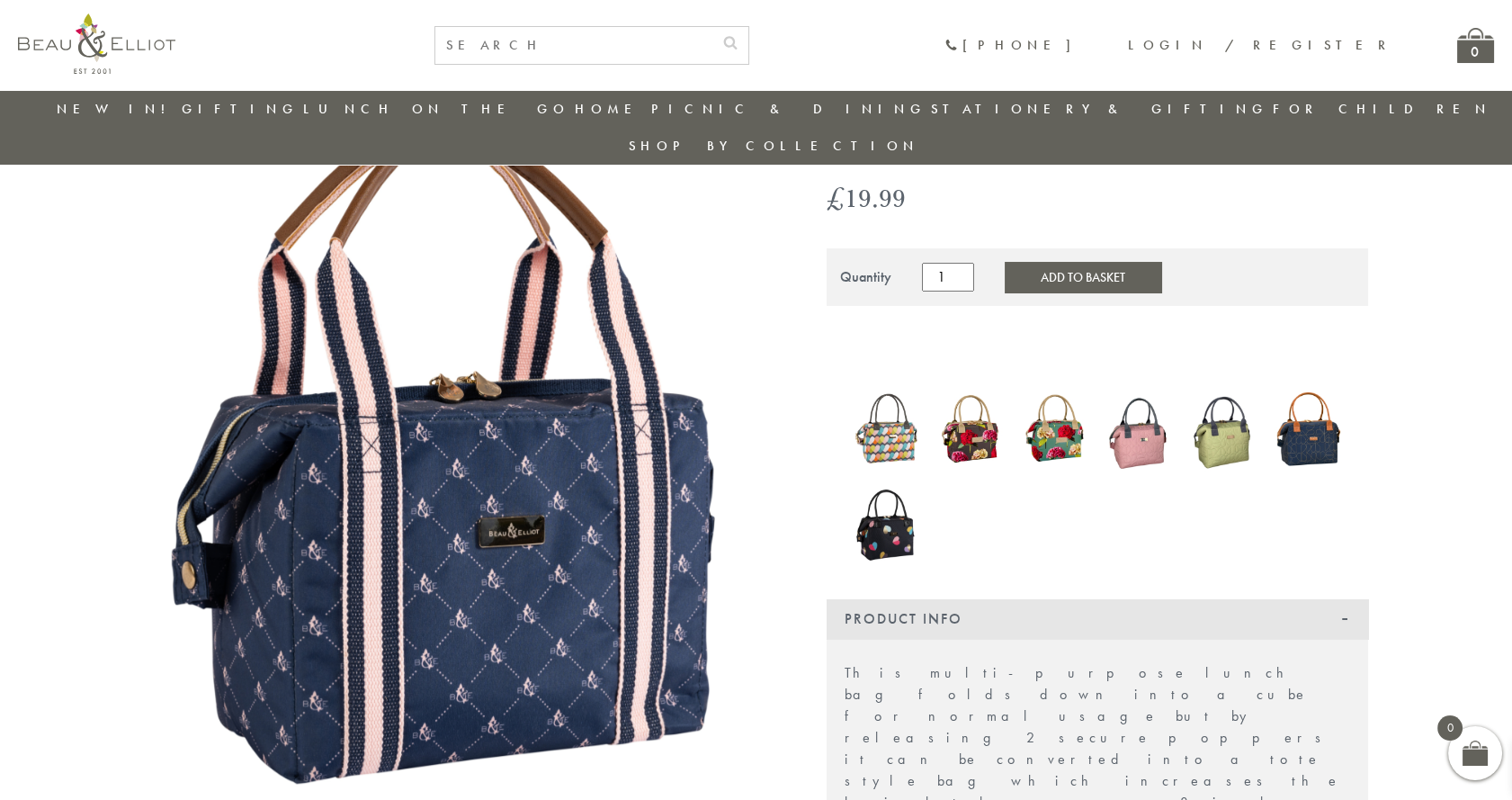 click at bounding box center (887, 524) 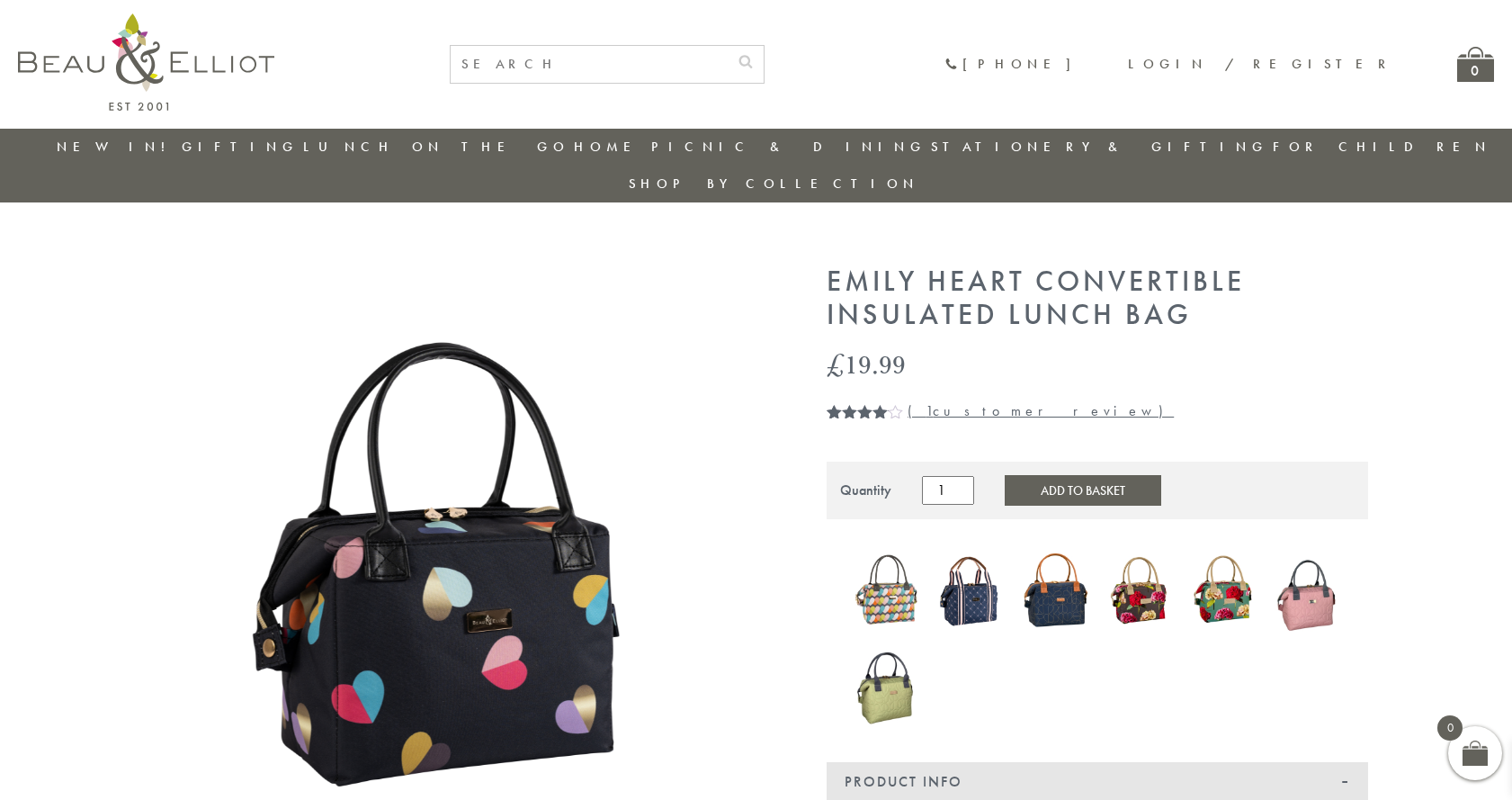 scroll, scrollTop: 0, scrollLeft: 0, axis: both 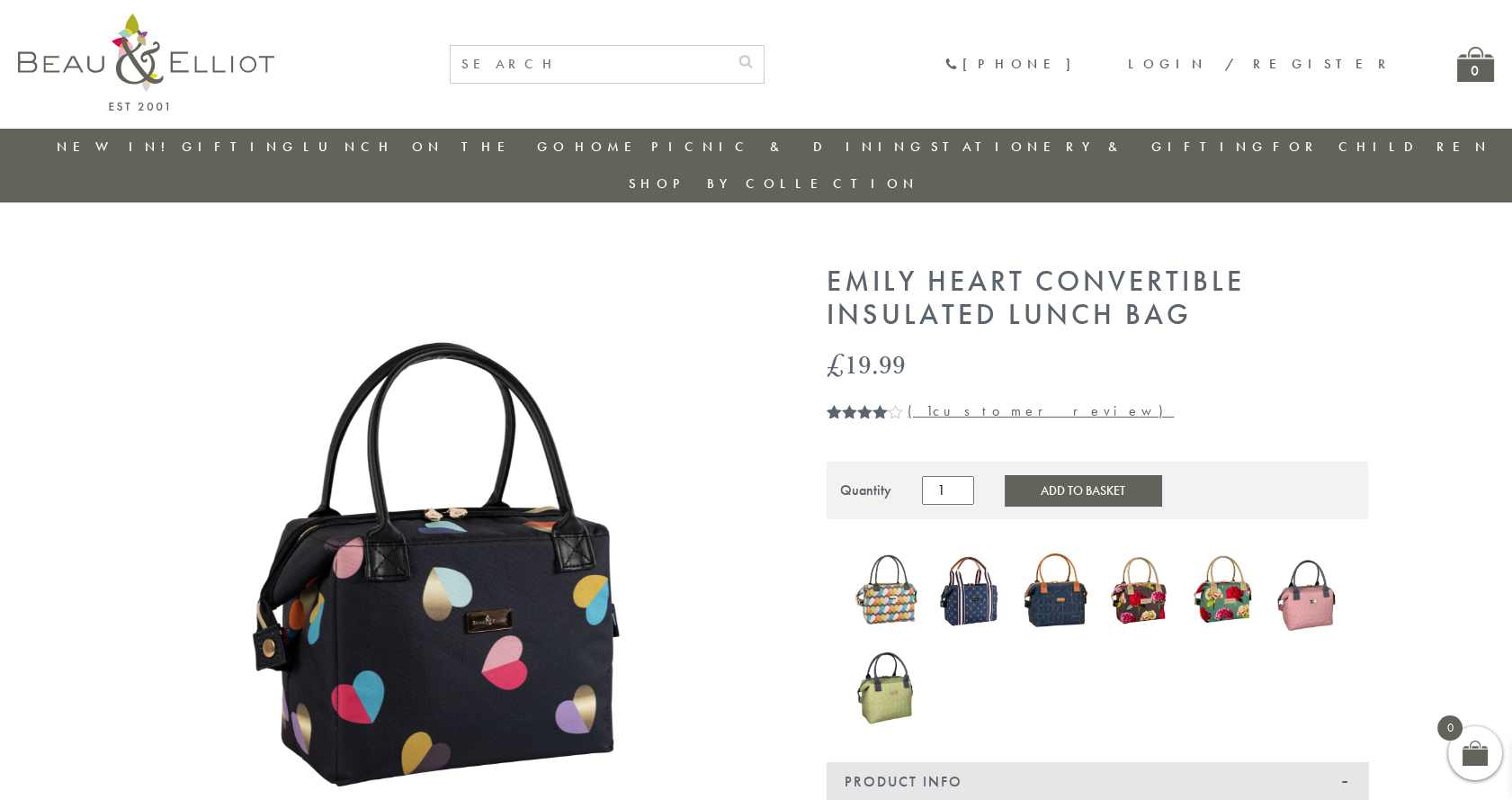 click at bounding box center [460, 580] 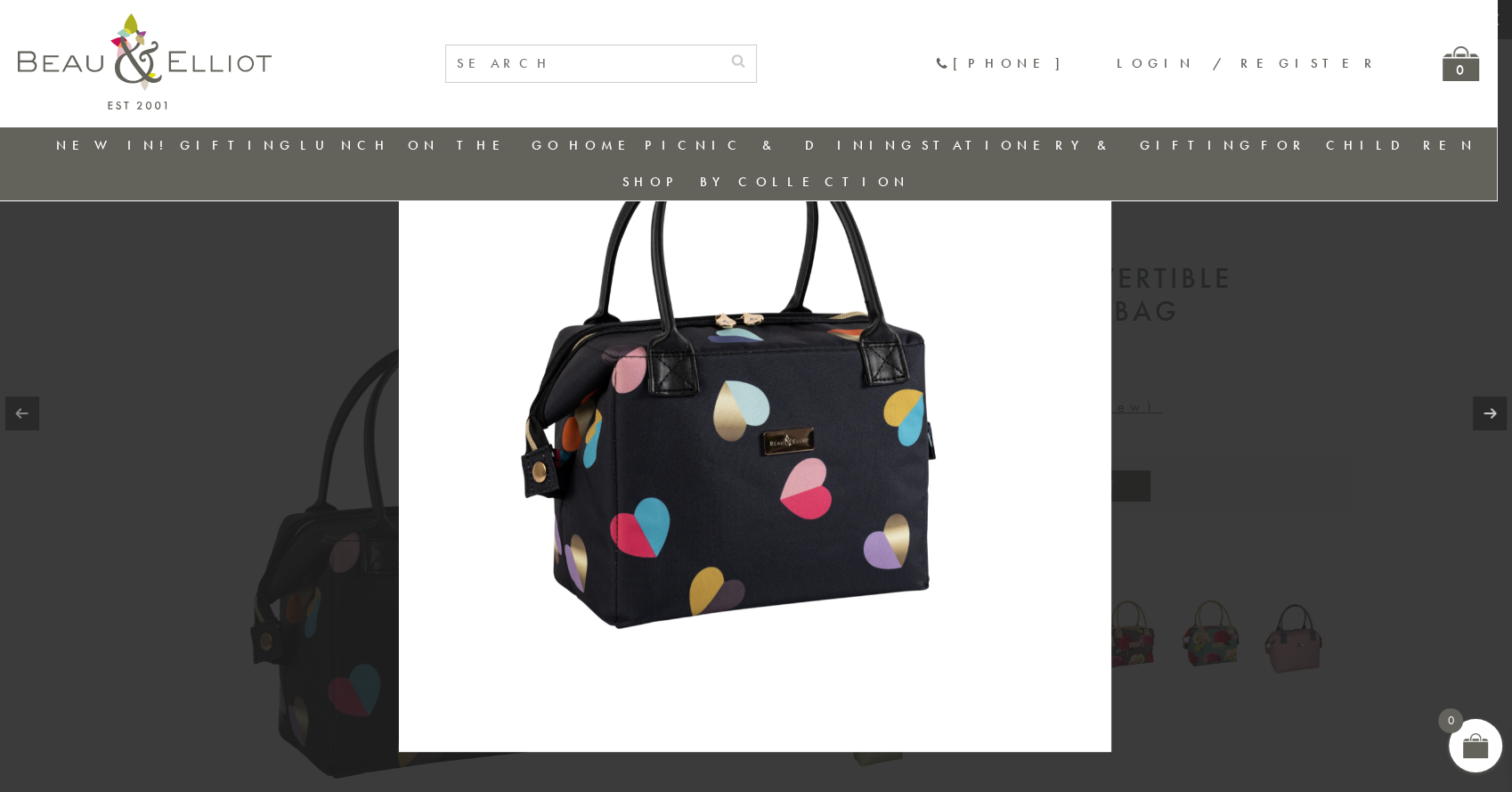 click at bounding box center [755, 396] 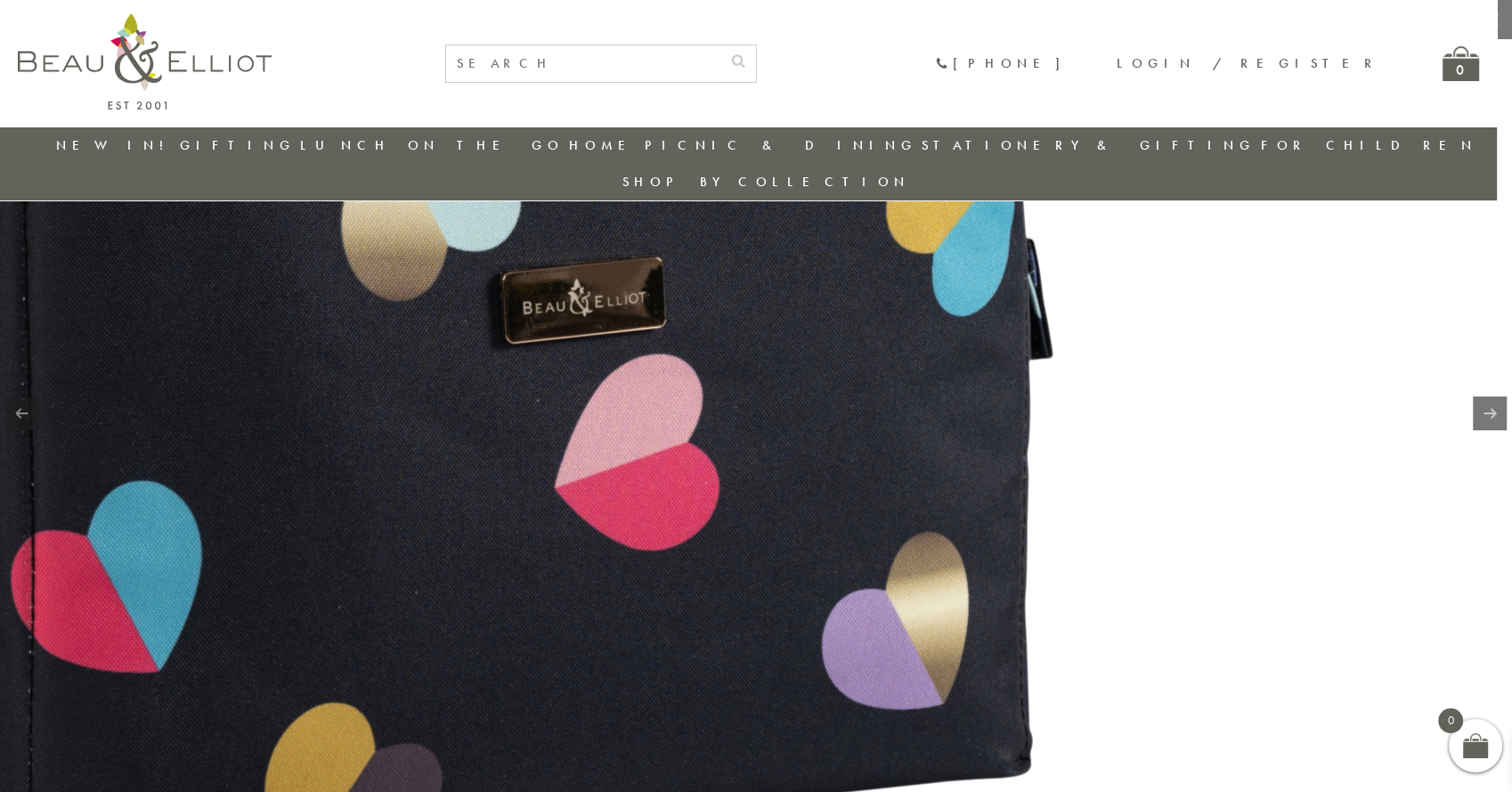 click at bounding box center [475, 154] 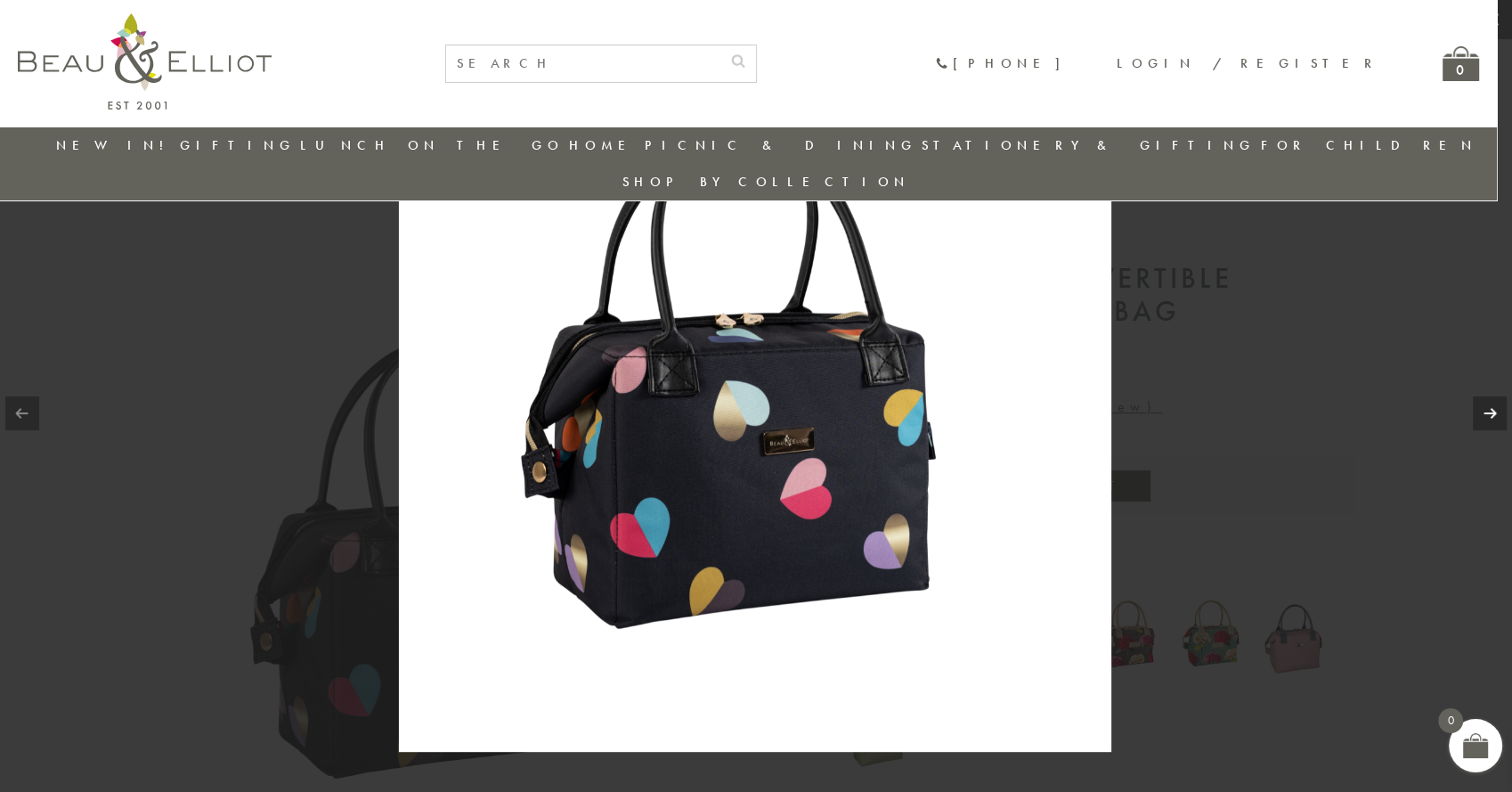 click at bounding box center (1490, 413) 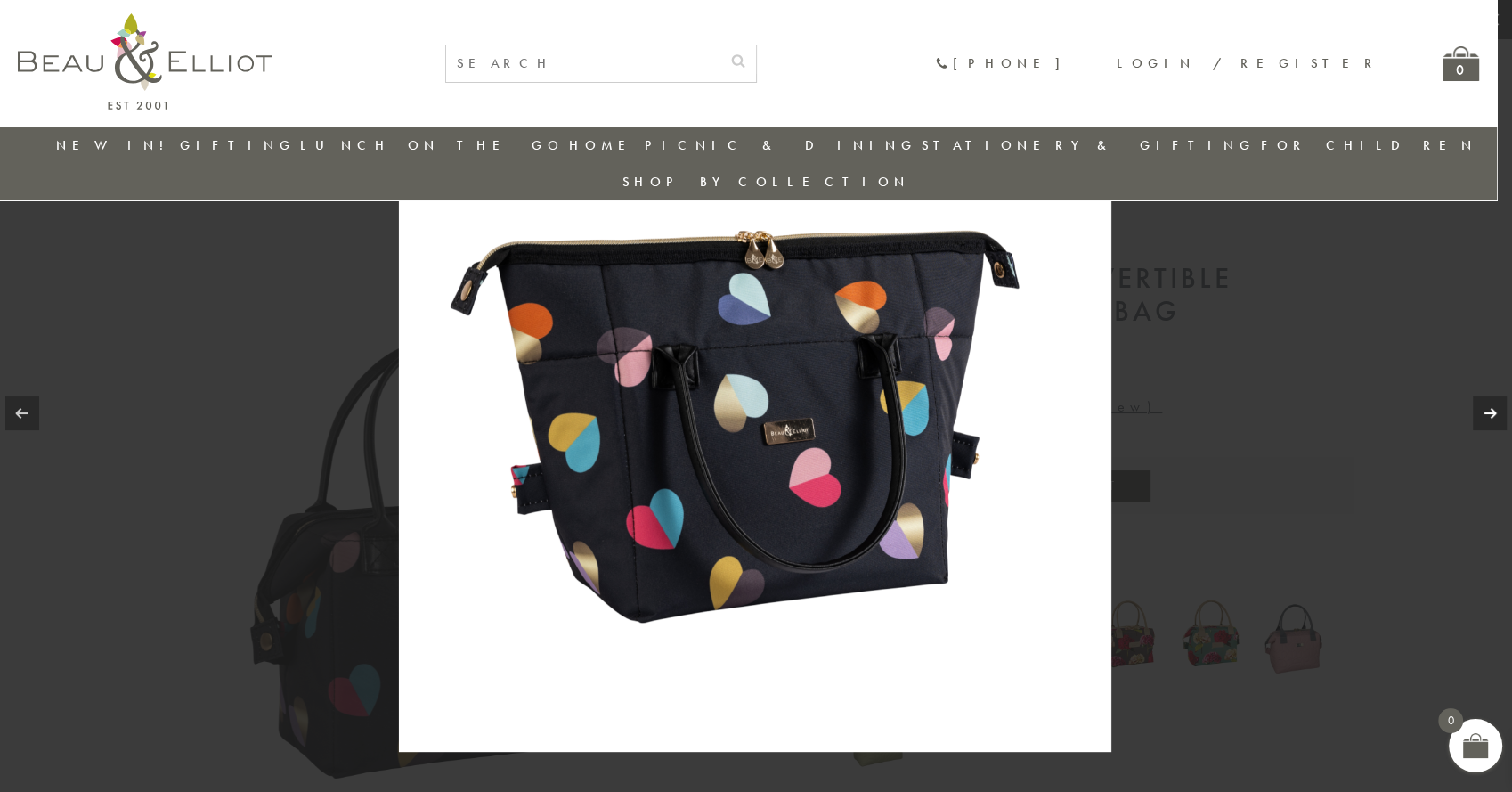 click at bounding box center [1490, 413] 